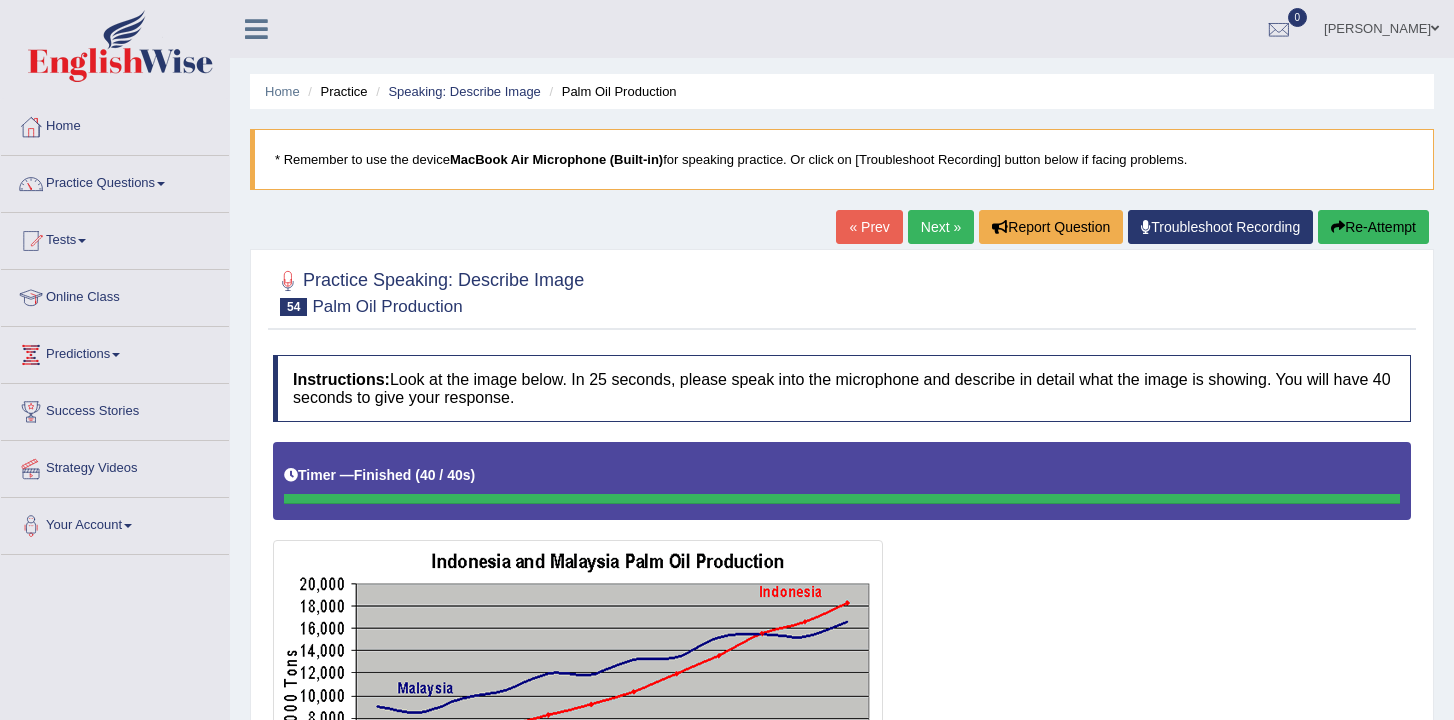 scroll, scrollTop: 0, scrollLeft: 0, axis: both 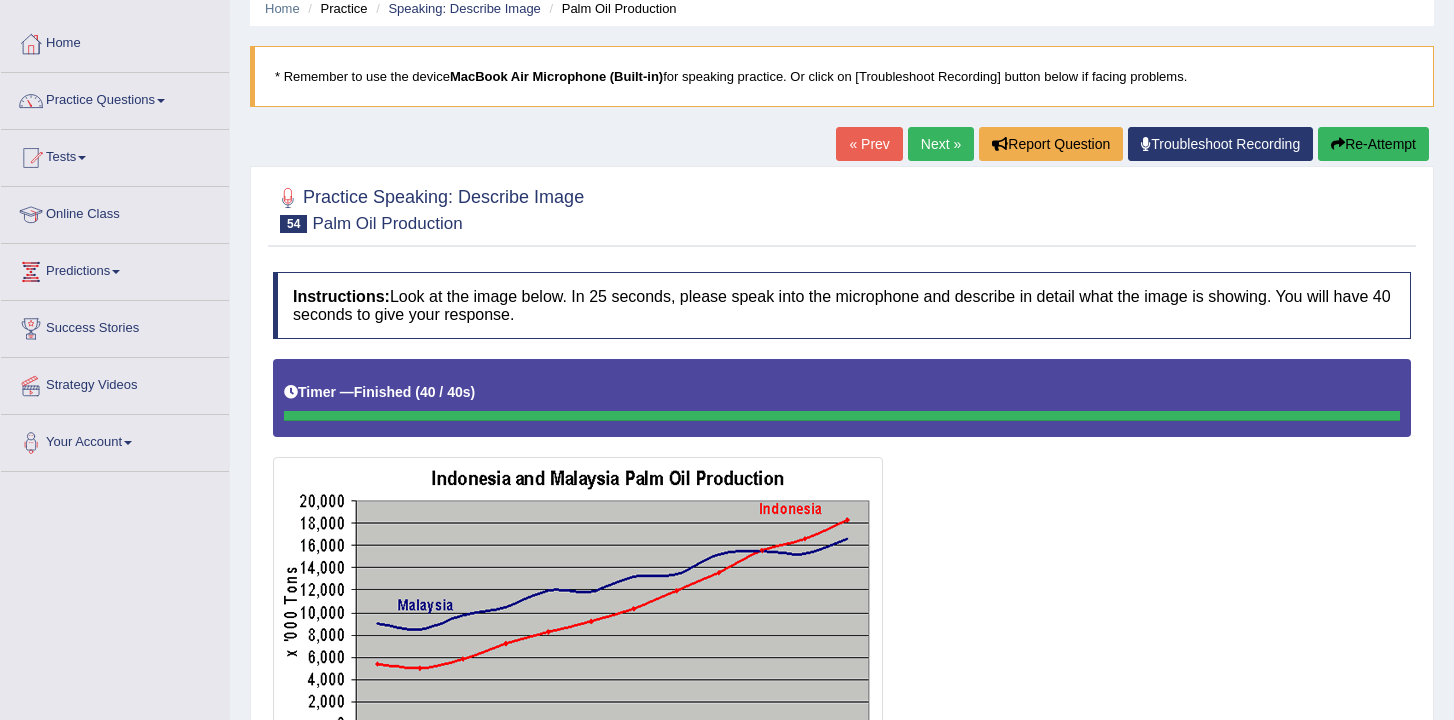 click on "Next »" at bounding box center (941, 144) 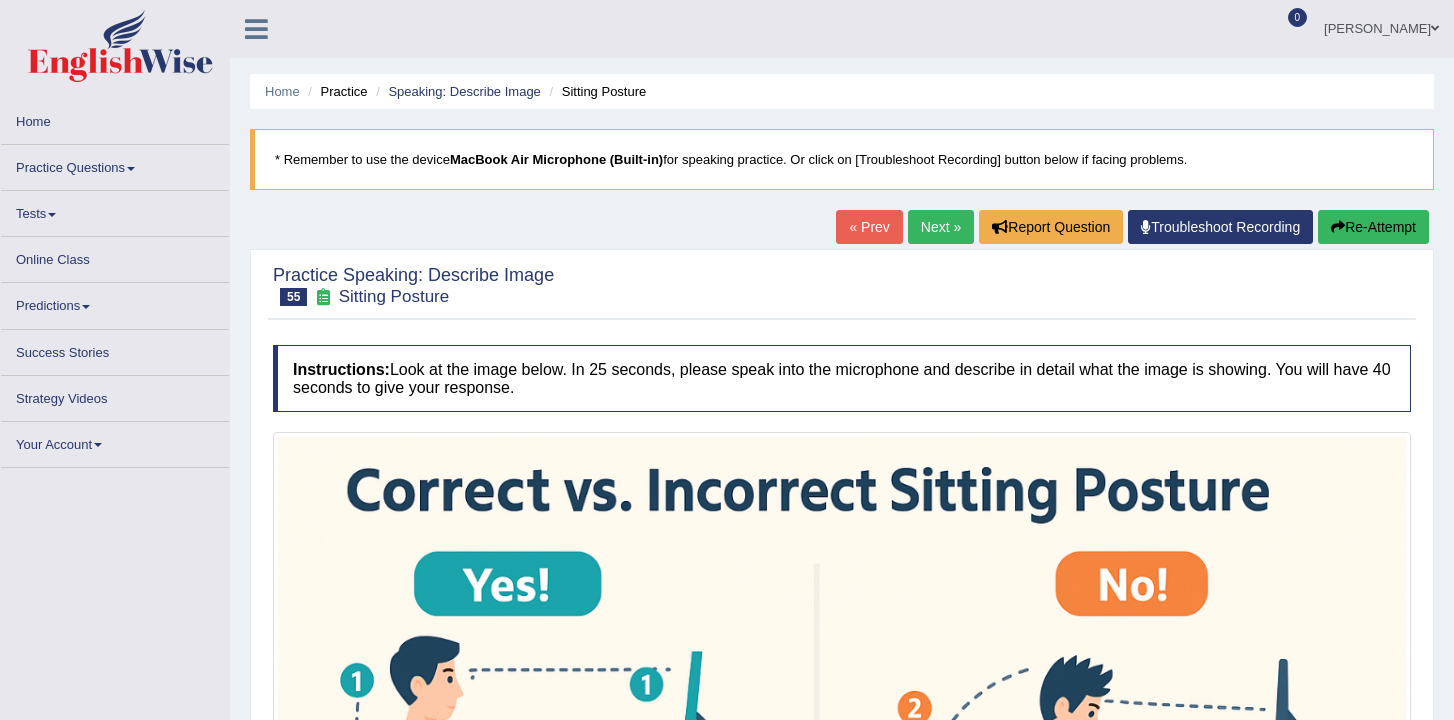 scroll, scrollTop: 0, scrollLeft: 0, axis: both 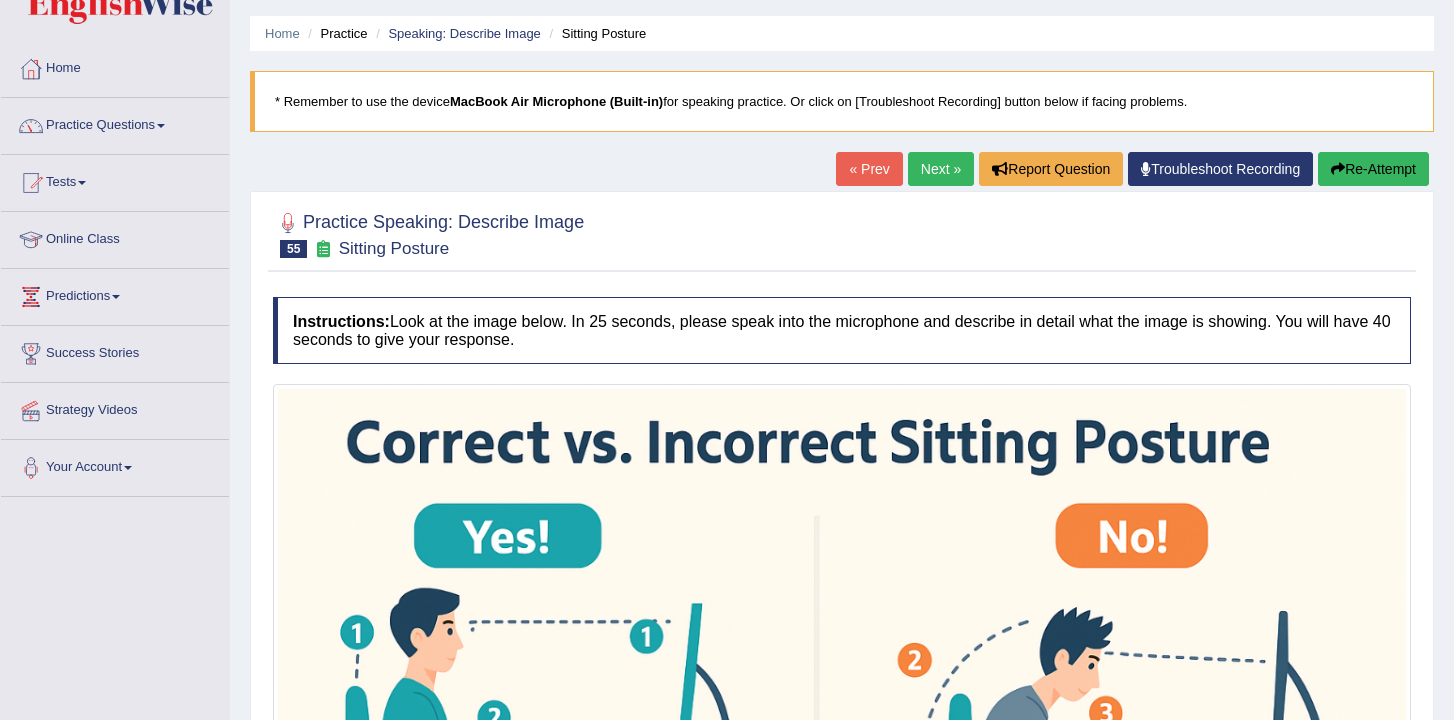 click on "Practice Questions" at bounding box center [115, 123] 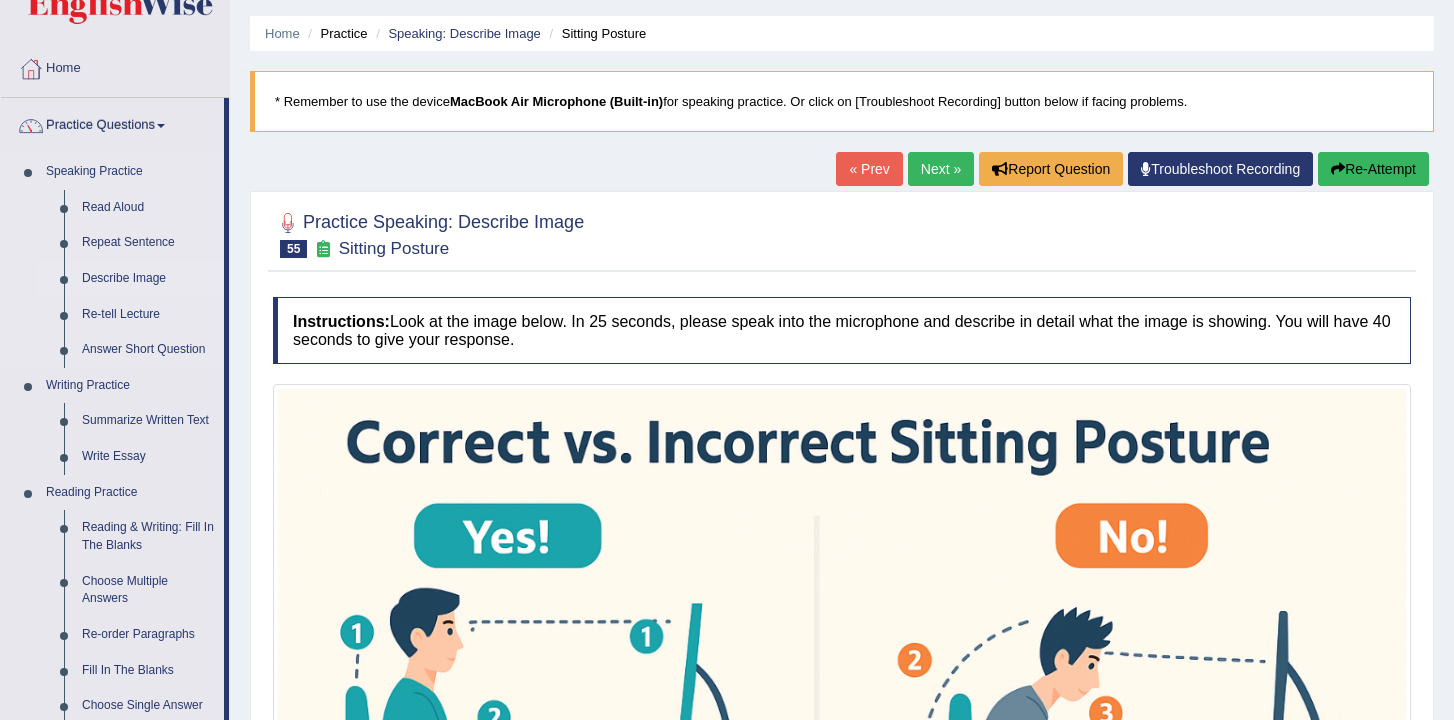 click on "Describe Image" at bounding box center [148, 279] 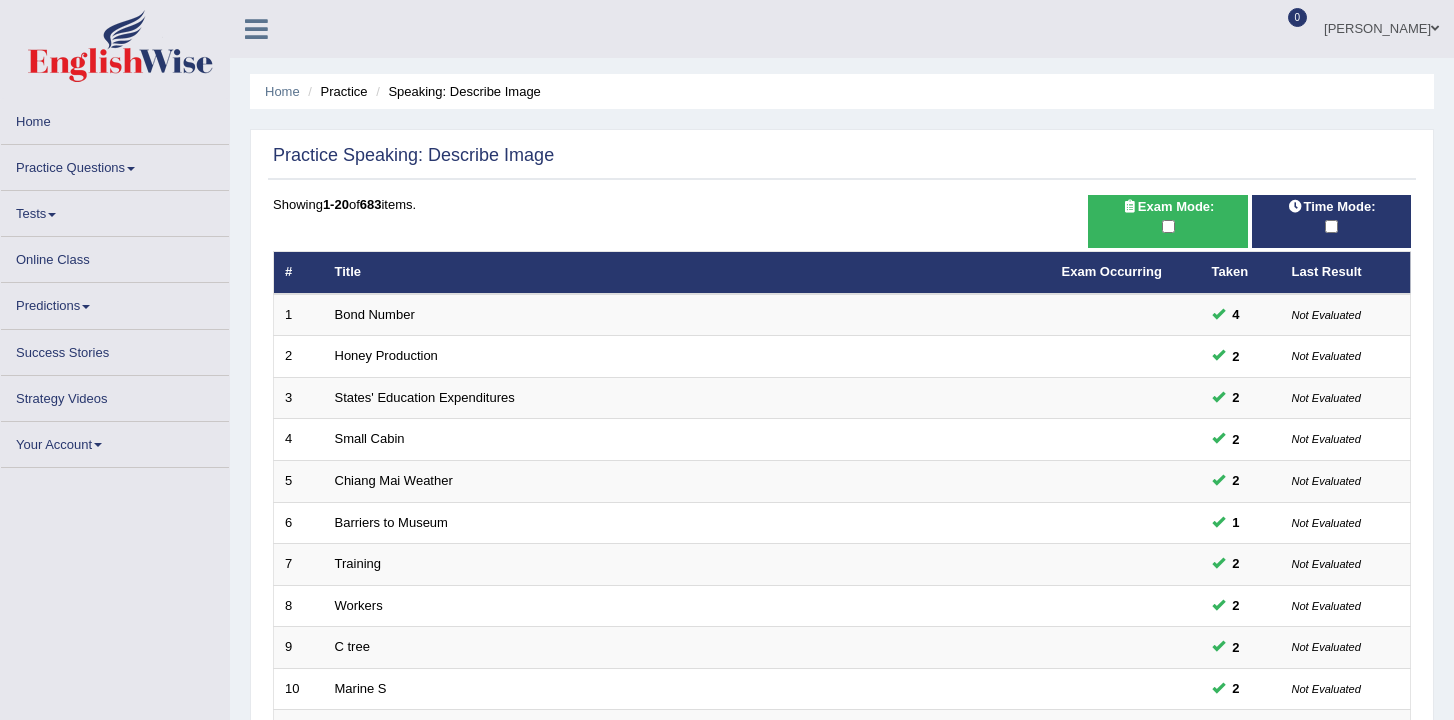 scroll, scrollTop: 0, scrollLeft: 0, axis: both 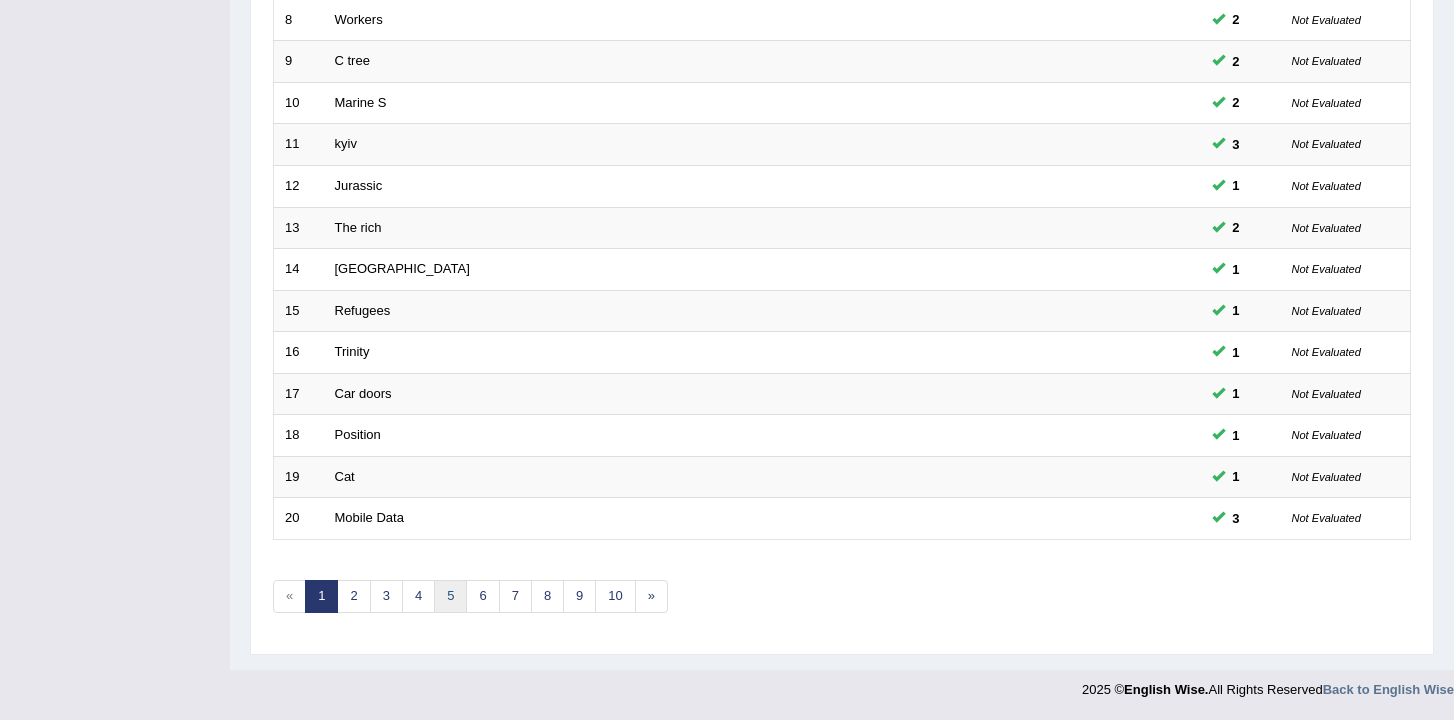 click on "5" at bounding box center (450, 596) 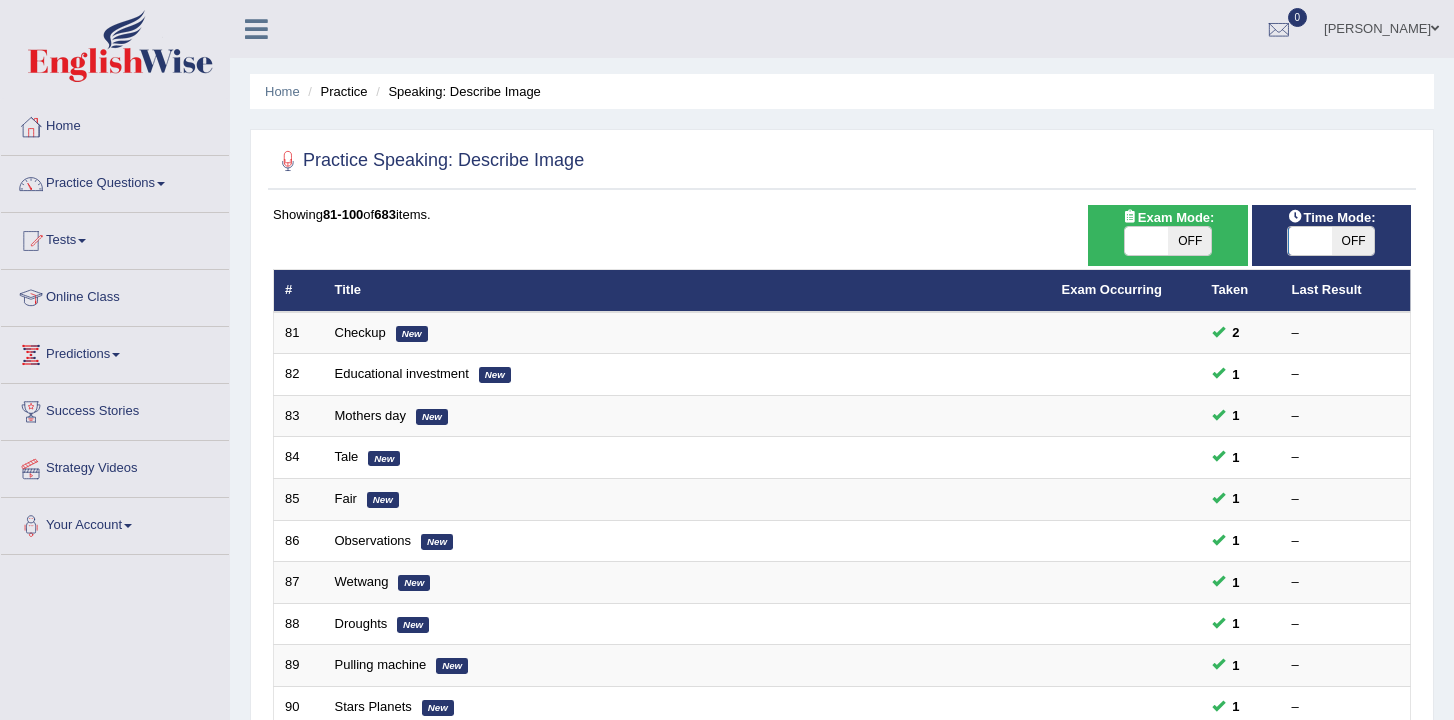 scroll, scrollTop: 0, scrollLeft: 0, axis: both 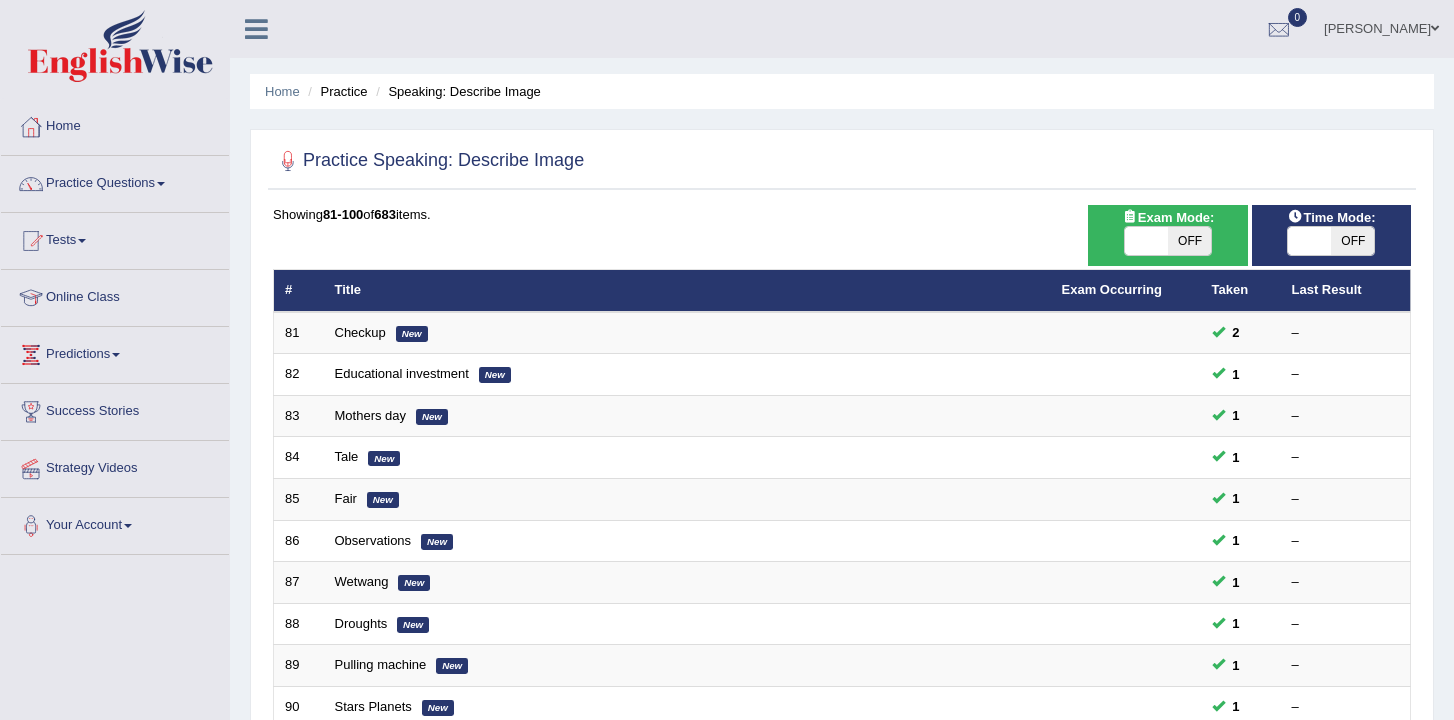 click on "OFF" at bounding box center (1352, 241) 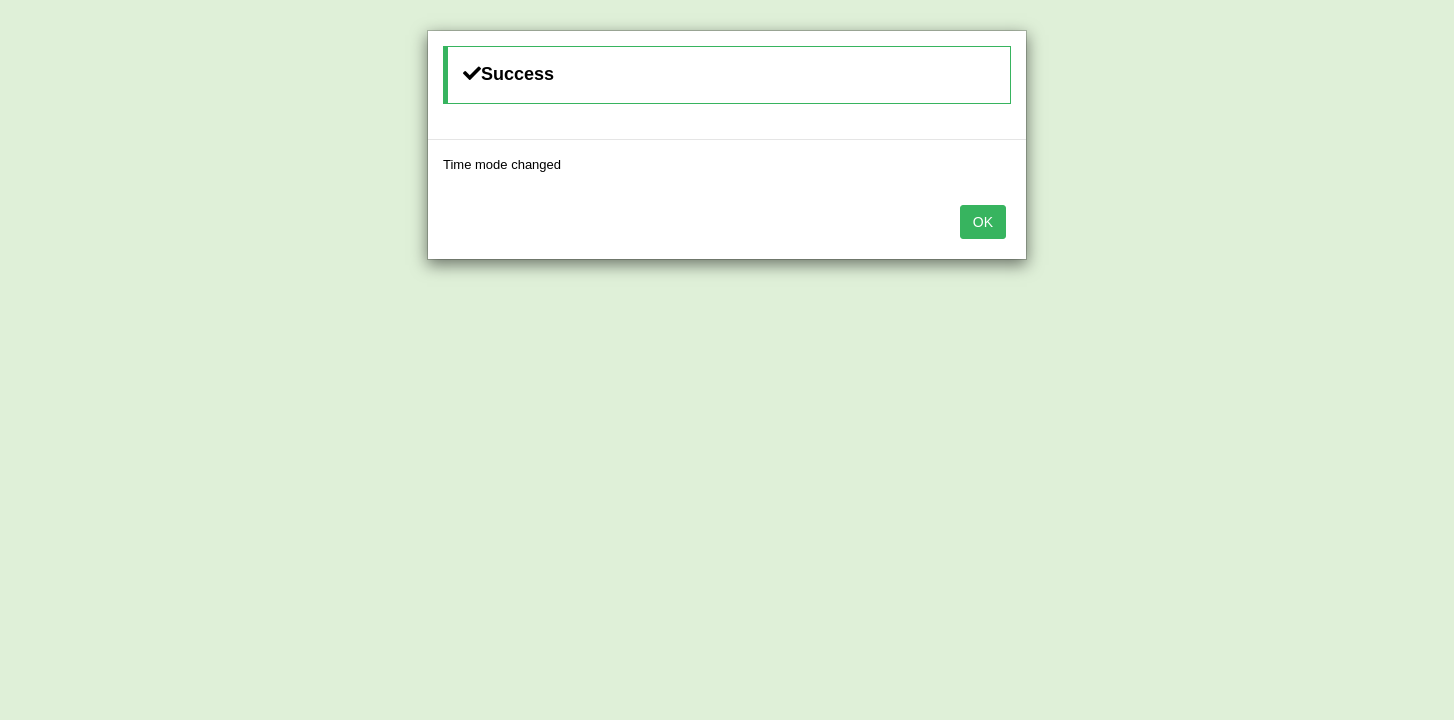 click on "OK" at bounding box center [983, 222] 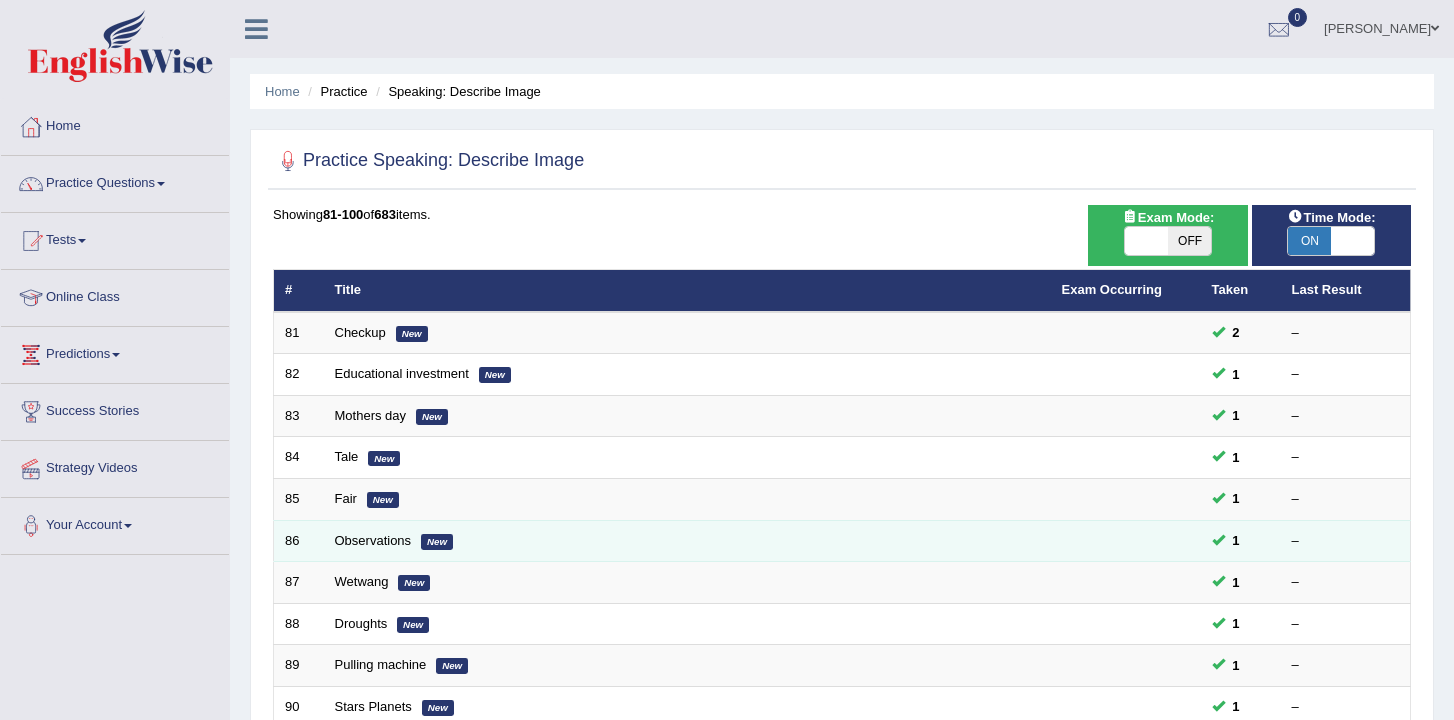scroll, scrollTop: 604, scrollLeft: 0, axis: vertical 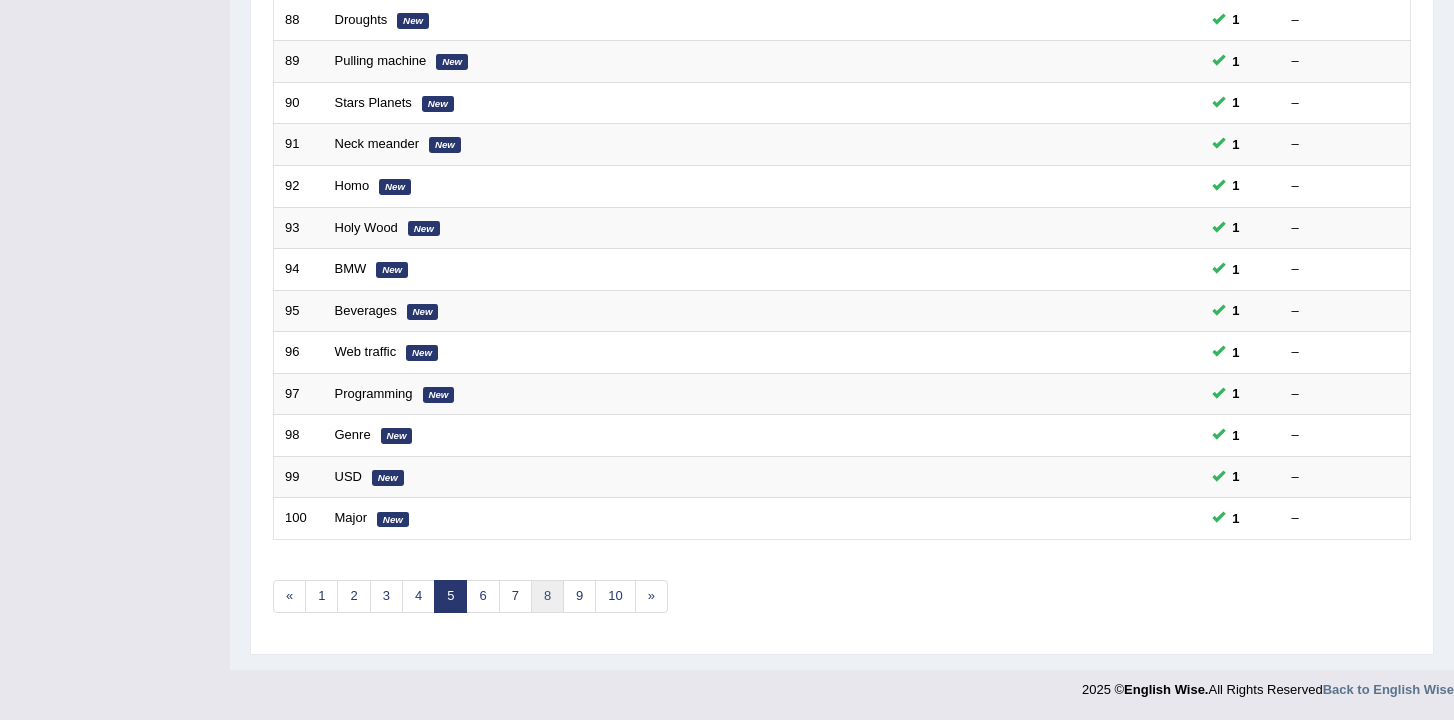 click on "8" at bounding box center [547, 596] 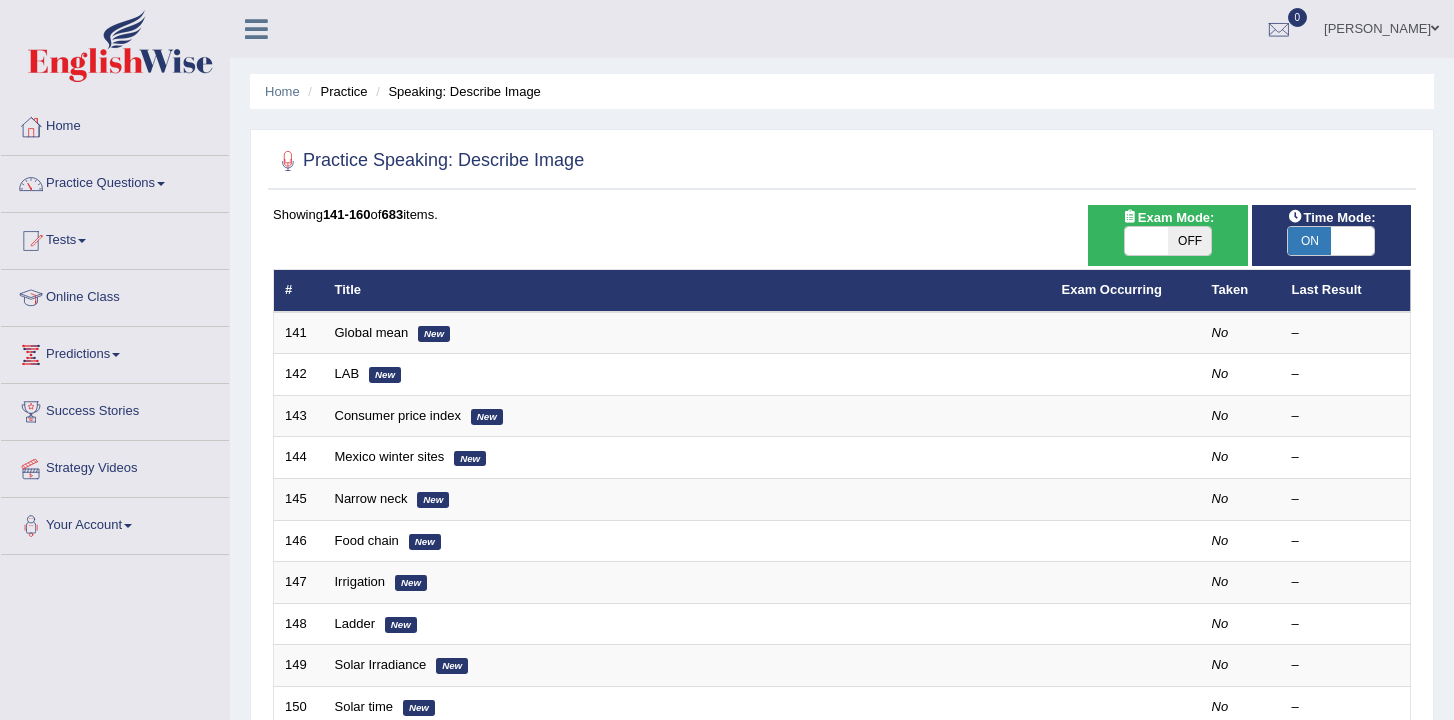 scroll, scrollTop: 0, scrollLeft: 0, axis: both 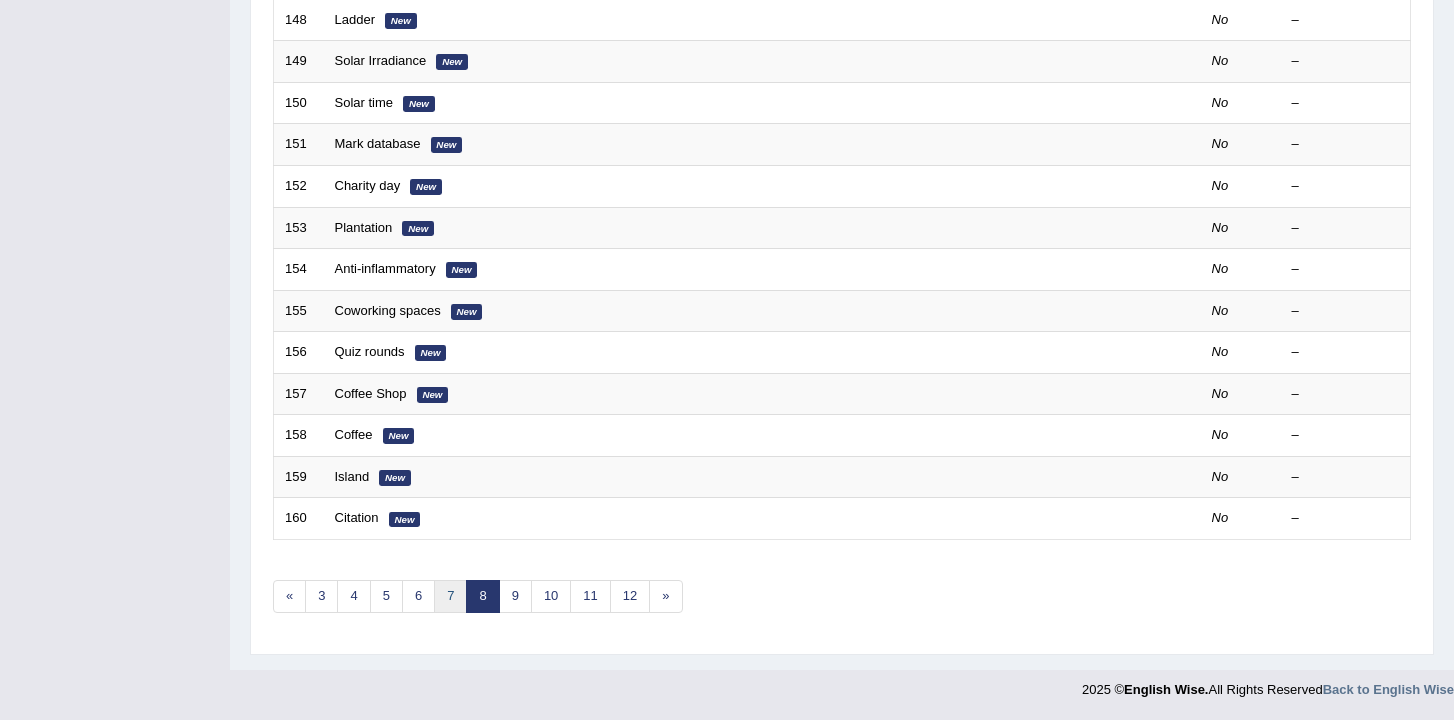 click on "7" at bounding box center [450, 596] 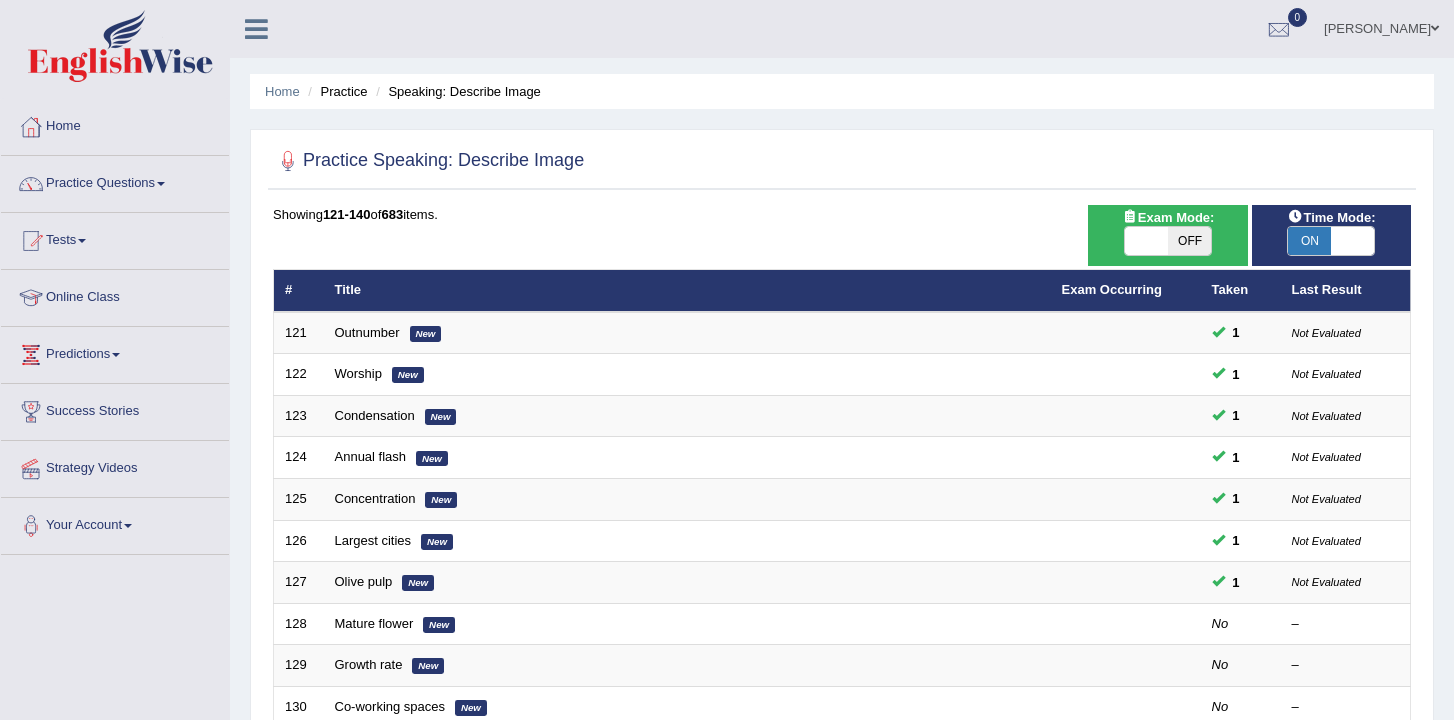 scroll, scrollTop: 0, scrollLeft: 0, axis: both 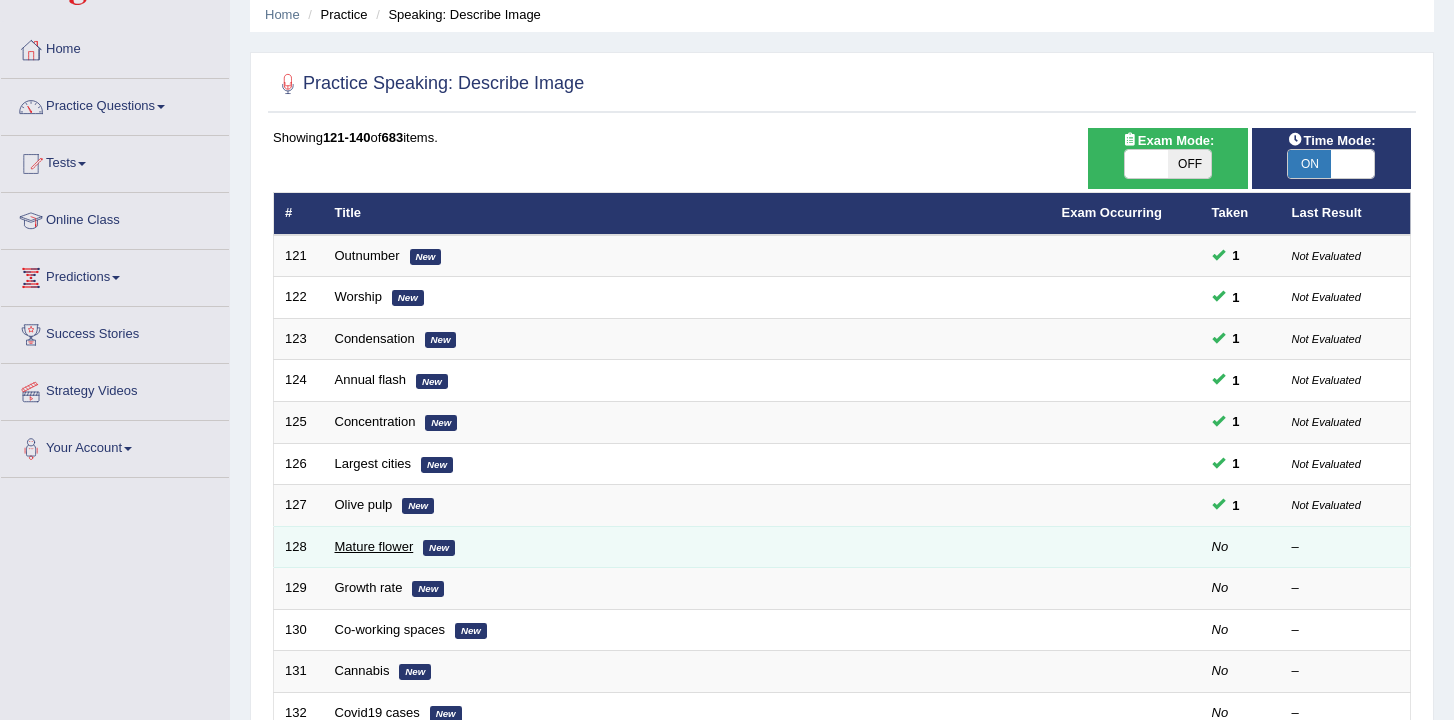 click on "Mature flower" at bounding box center (374, 546) 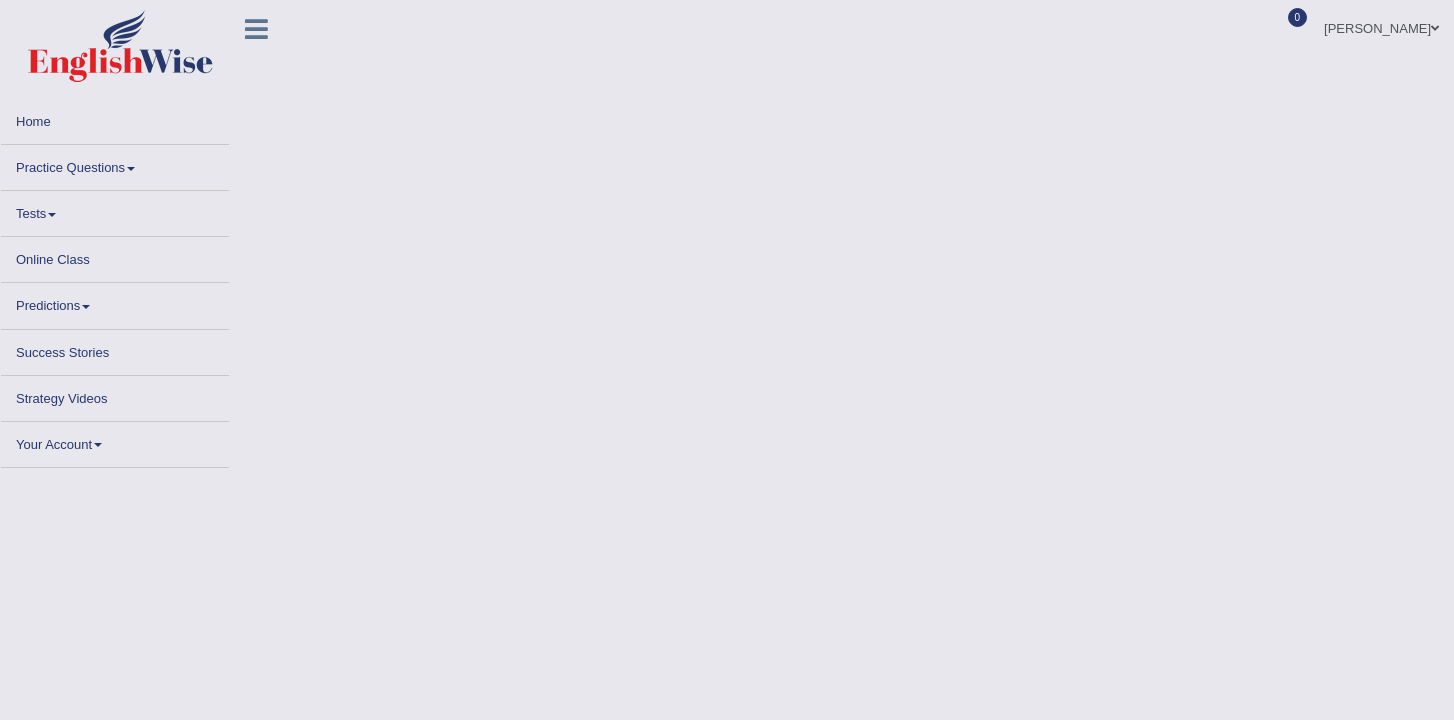 scroll, scrollTop: 0, scrollLeft: 0, axis: both 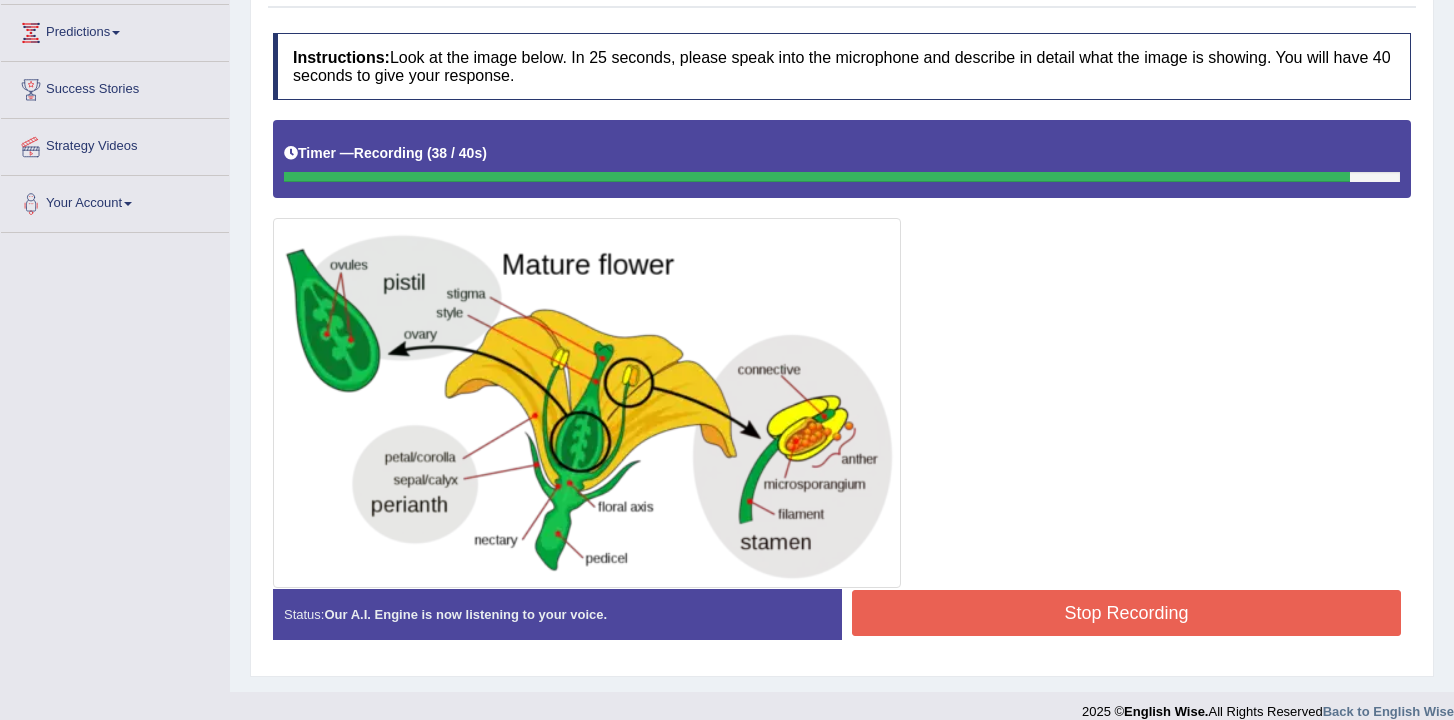 click on "Stop Recording" at bounding box center [1126, 613] 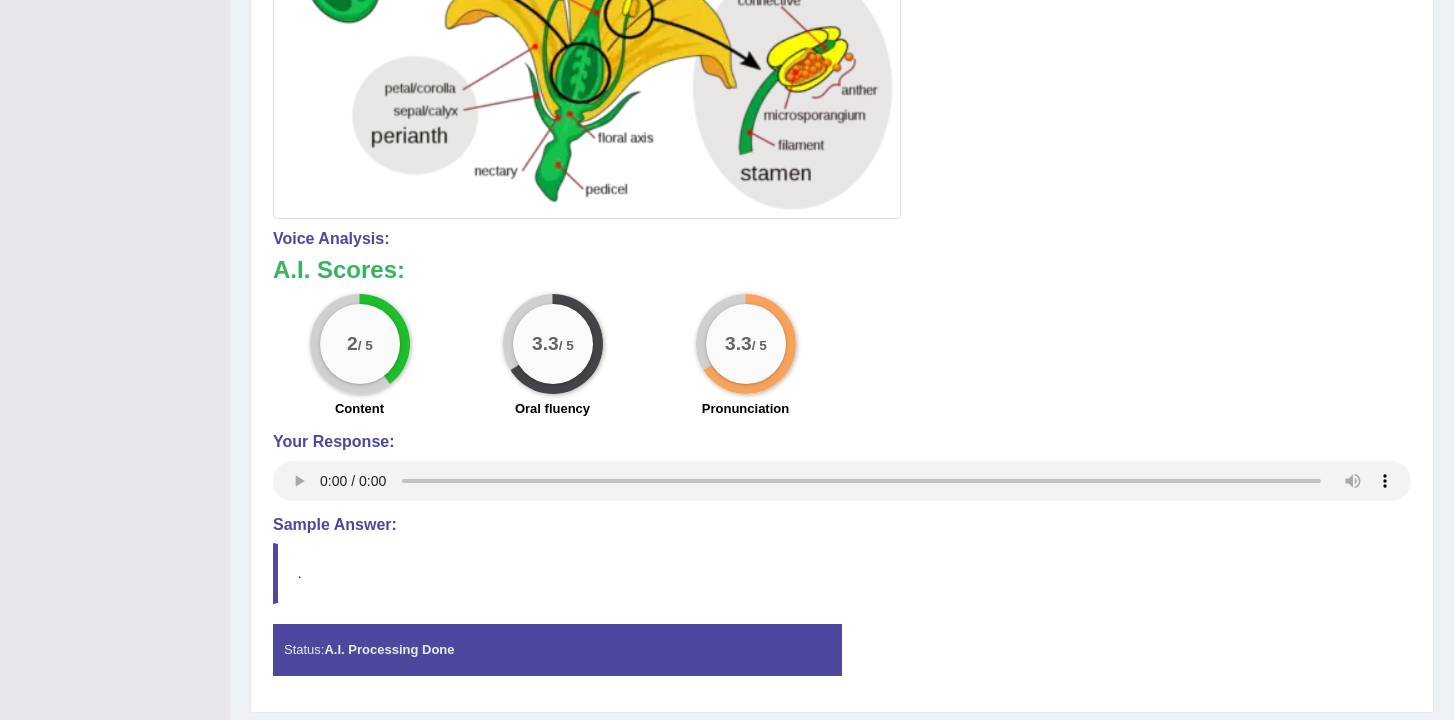 scroll, scrollTop: 686, scrollLeft: 0, axis: vertical 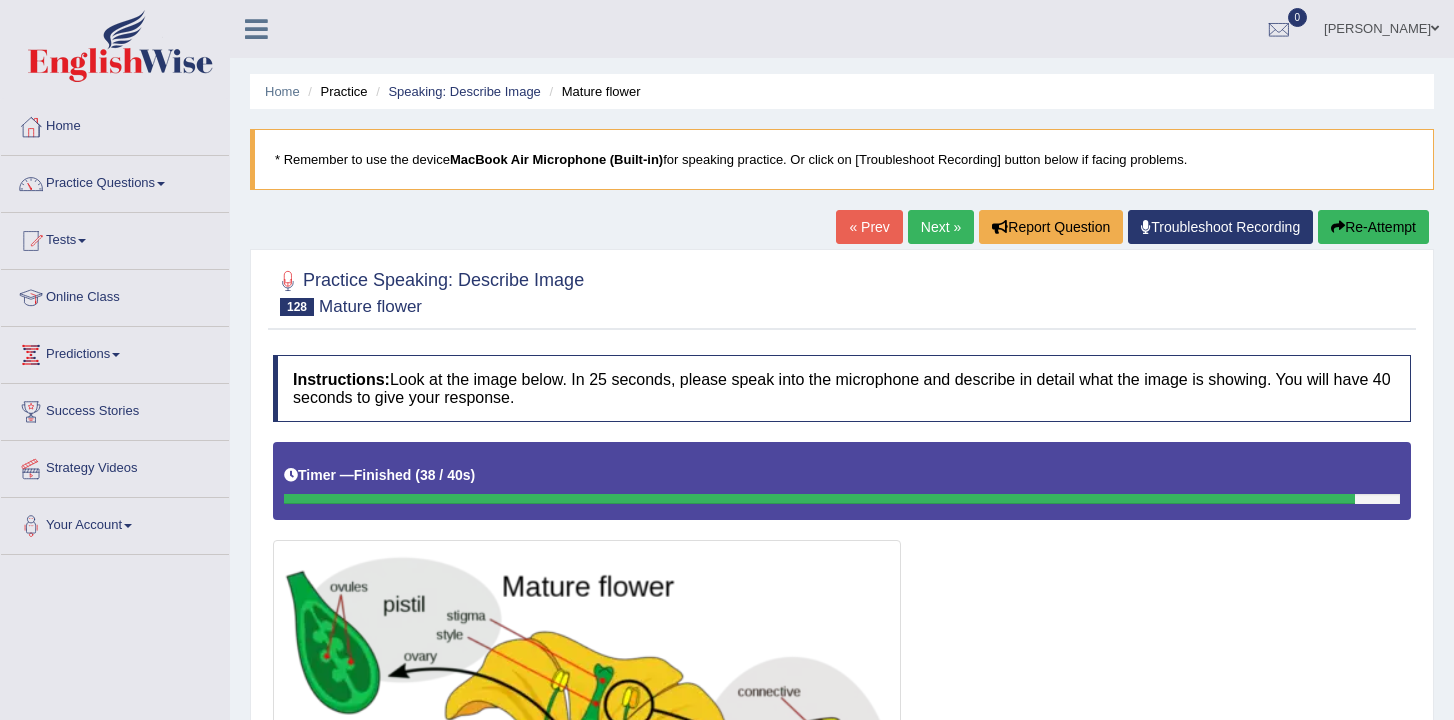 click on "Re-Attempt" at bounding box center [1373, 227] 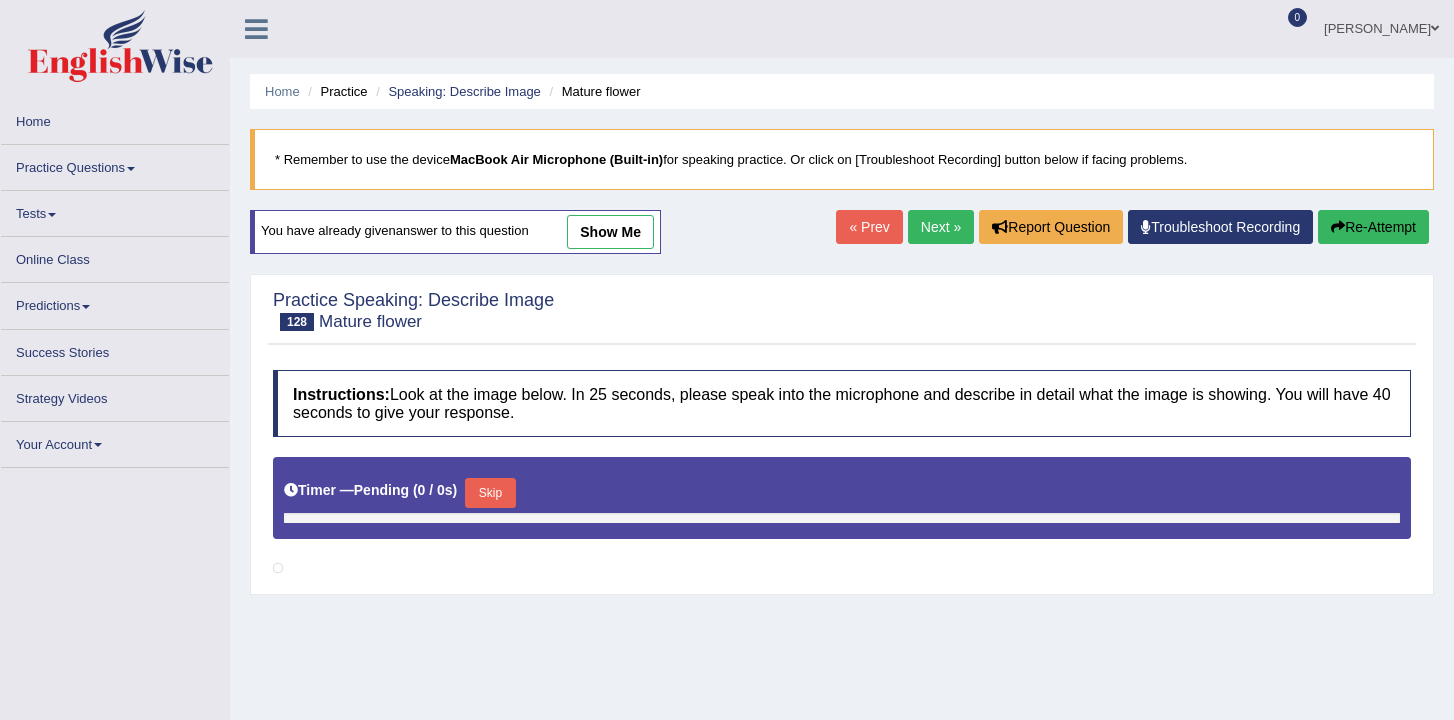 scroll, scrollTop: 320, scrollLeft: 0, axis: vertical 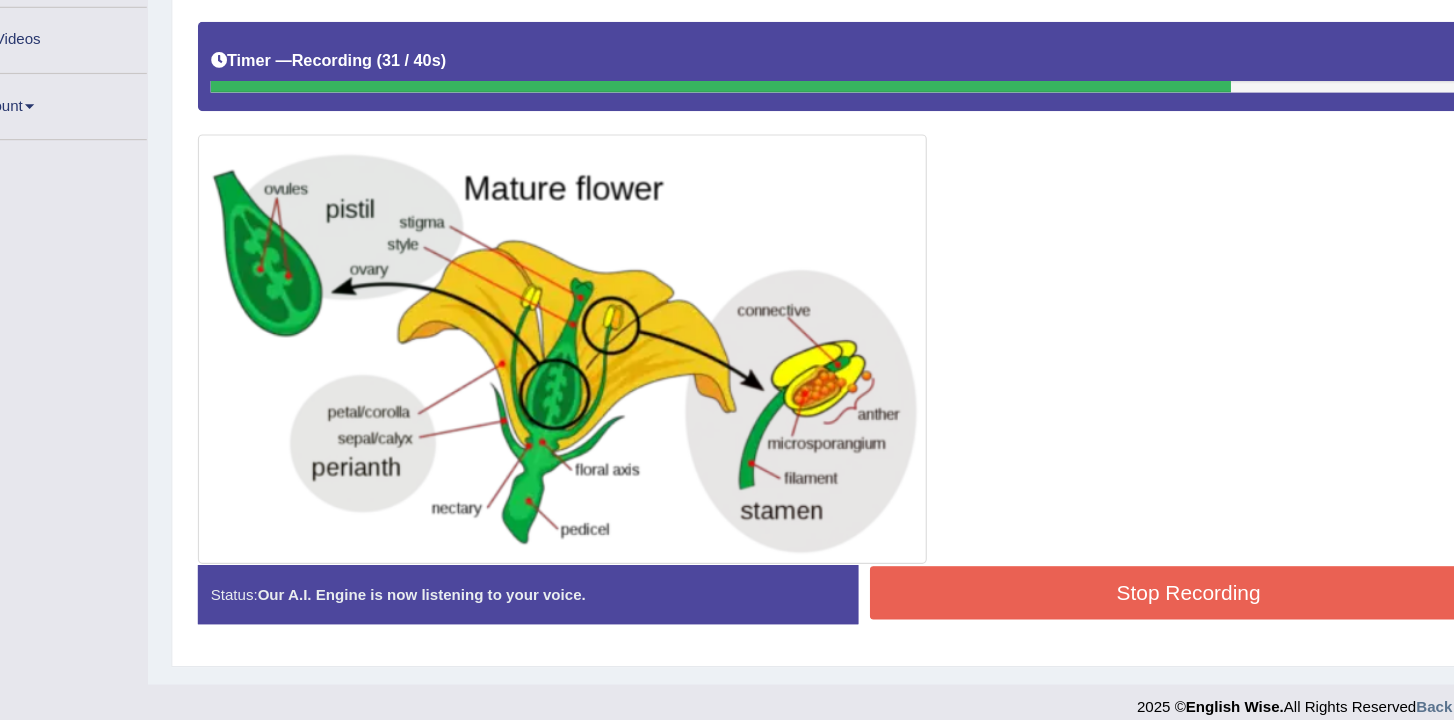click on "Stop Recording" at bounding box center [1126, 591] 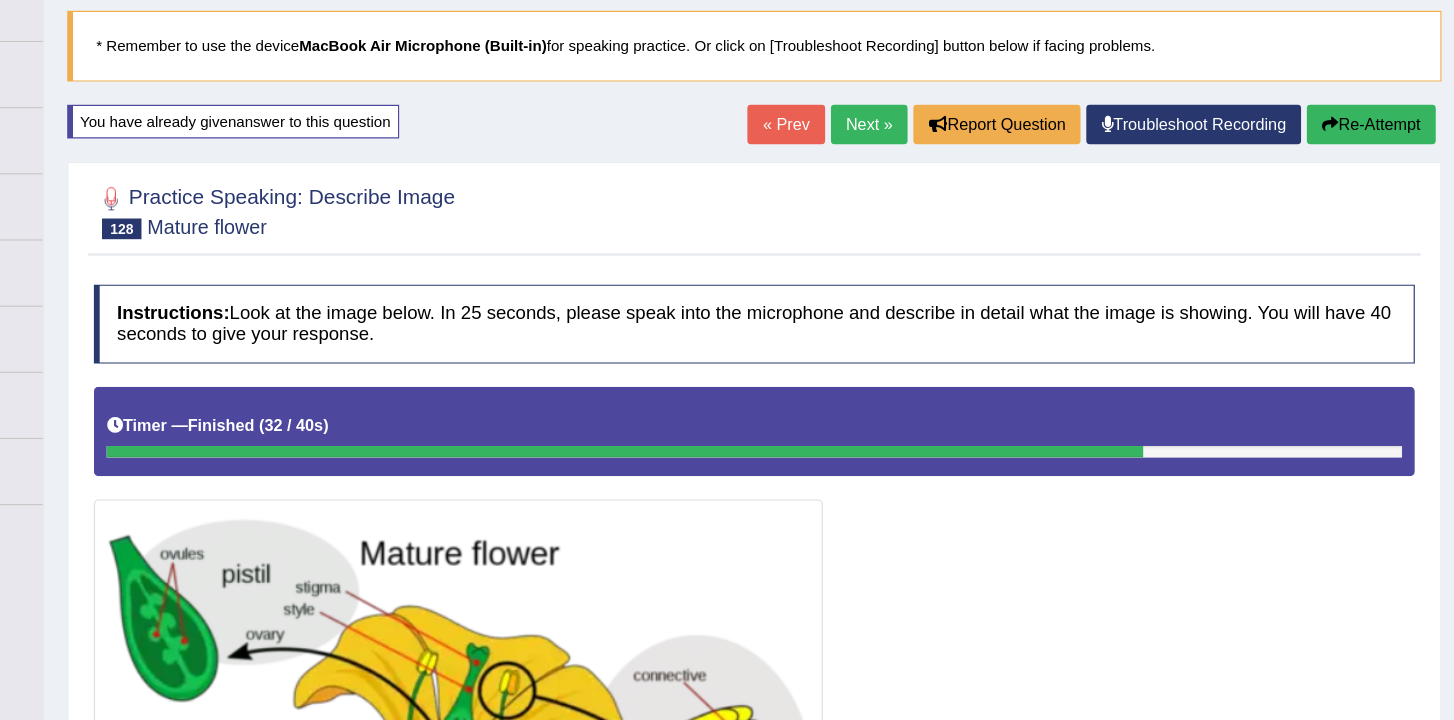 scroll, scrollTop: 89, scrollLeft: 0, axis: vertical 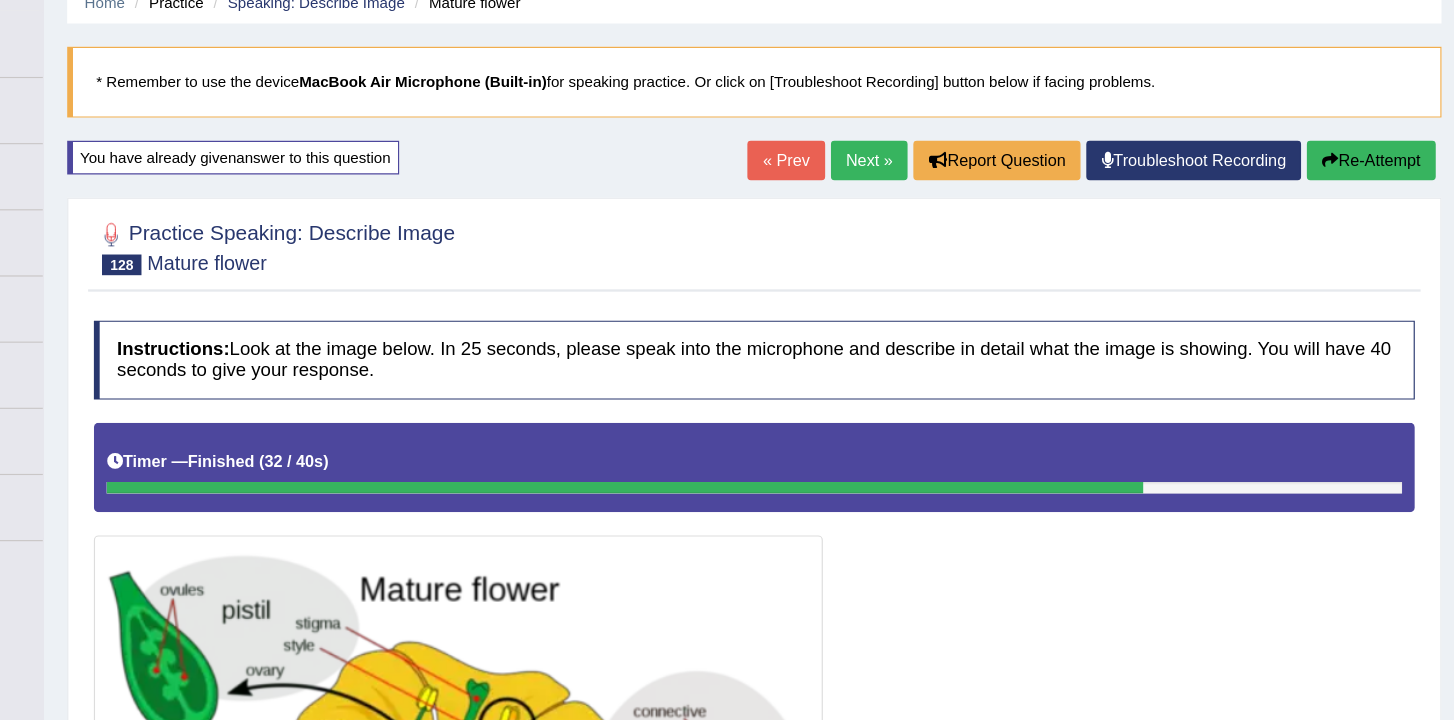 click at bounding box center [1338, 138] 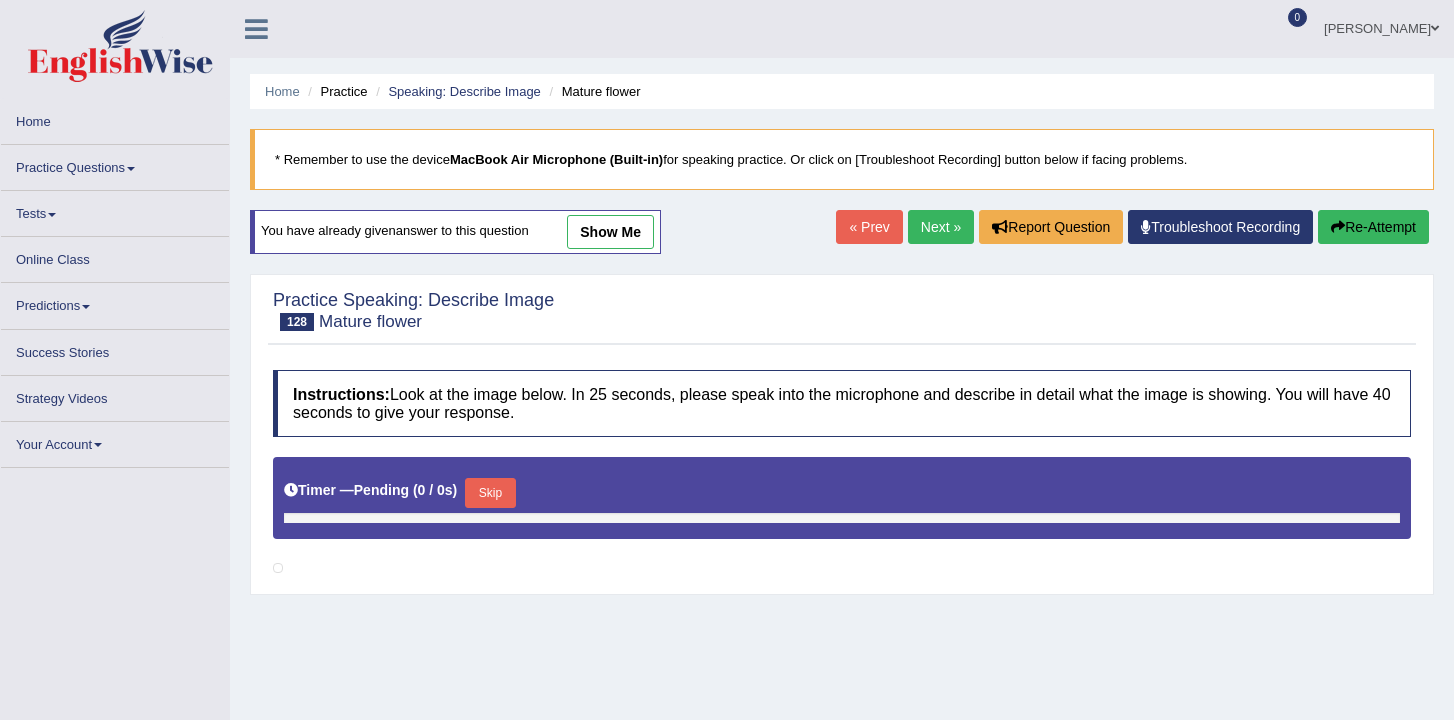 scroll, scrollTop: 89, scrollLeft: 0, axis: vertical 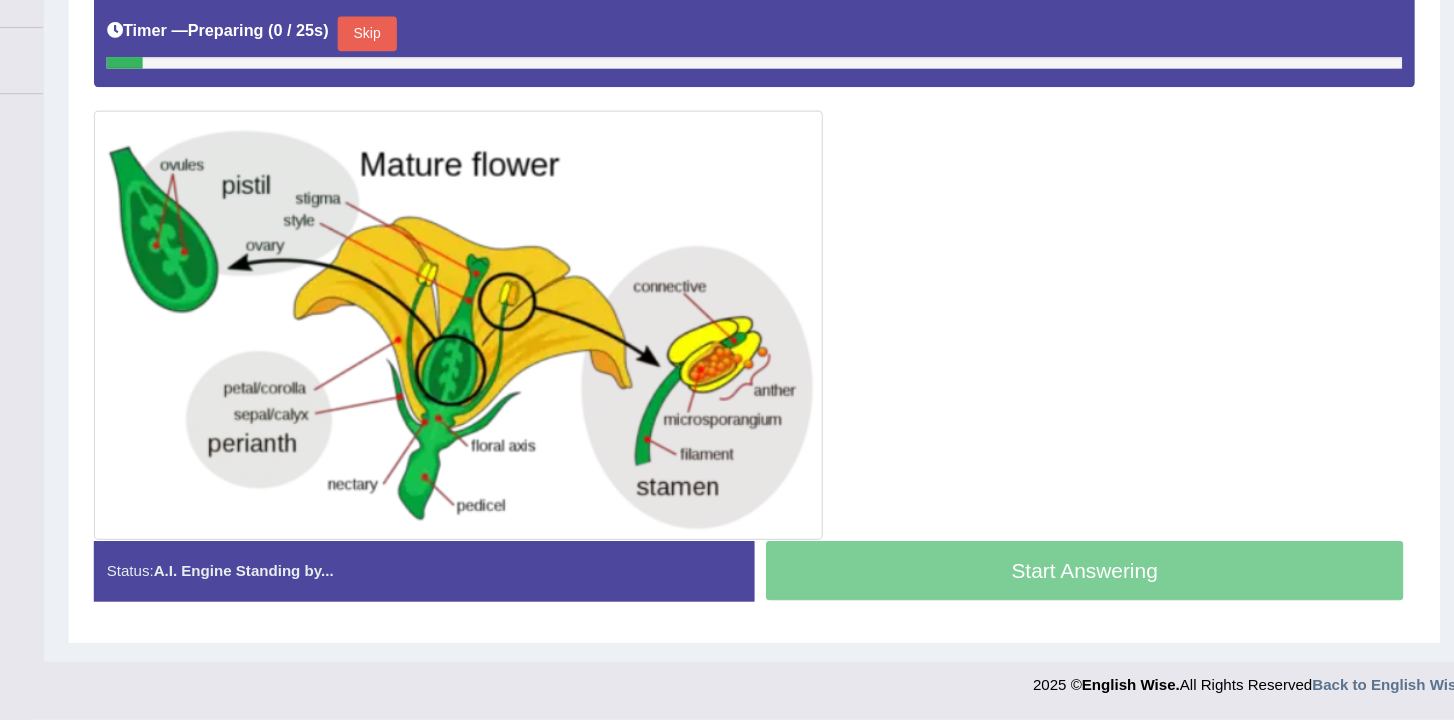 click on "Skip" at bounding box center [508, 129] 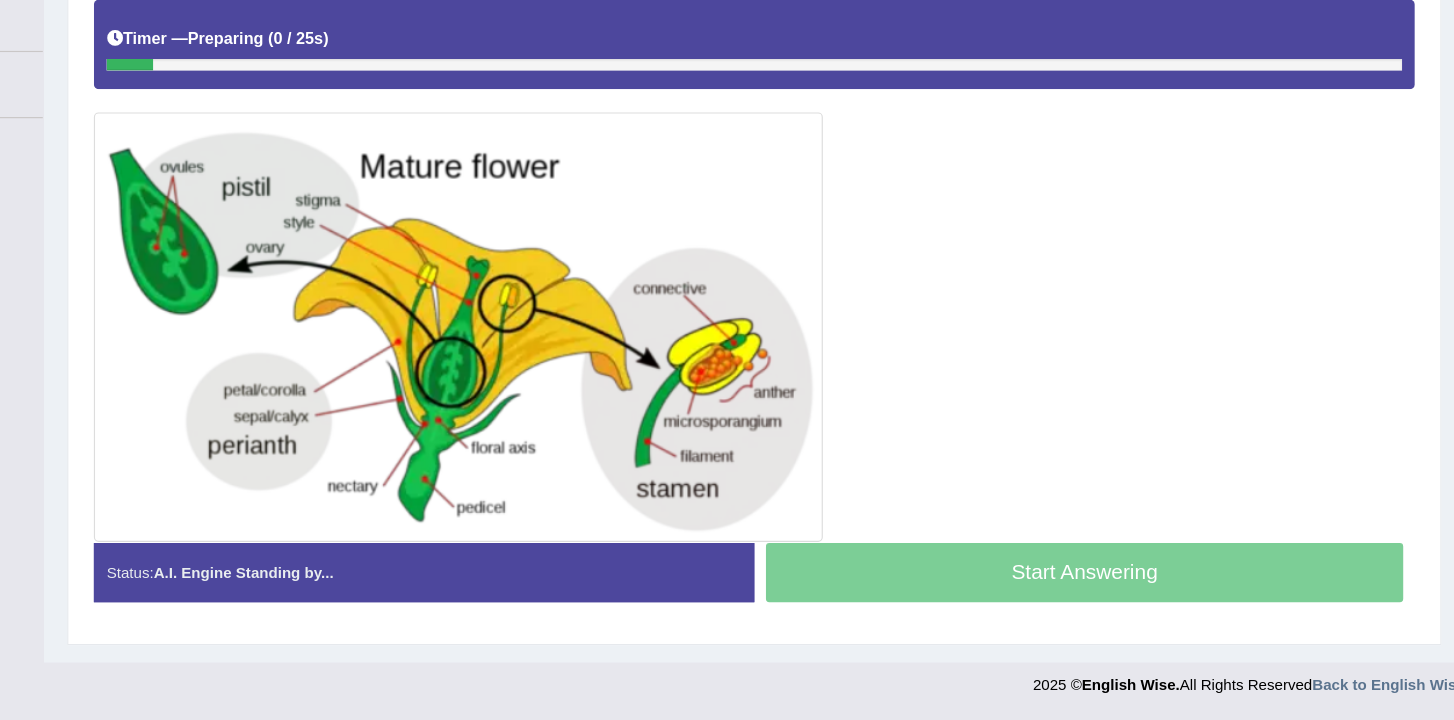 scroll, scrollTop: 354, scrollLeft: 0, axis: vertical 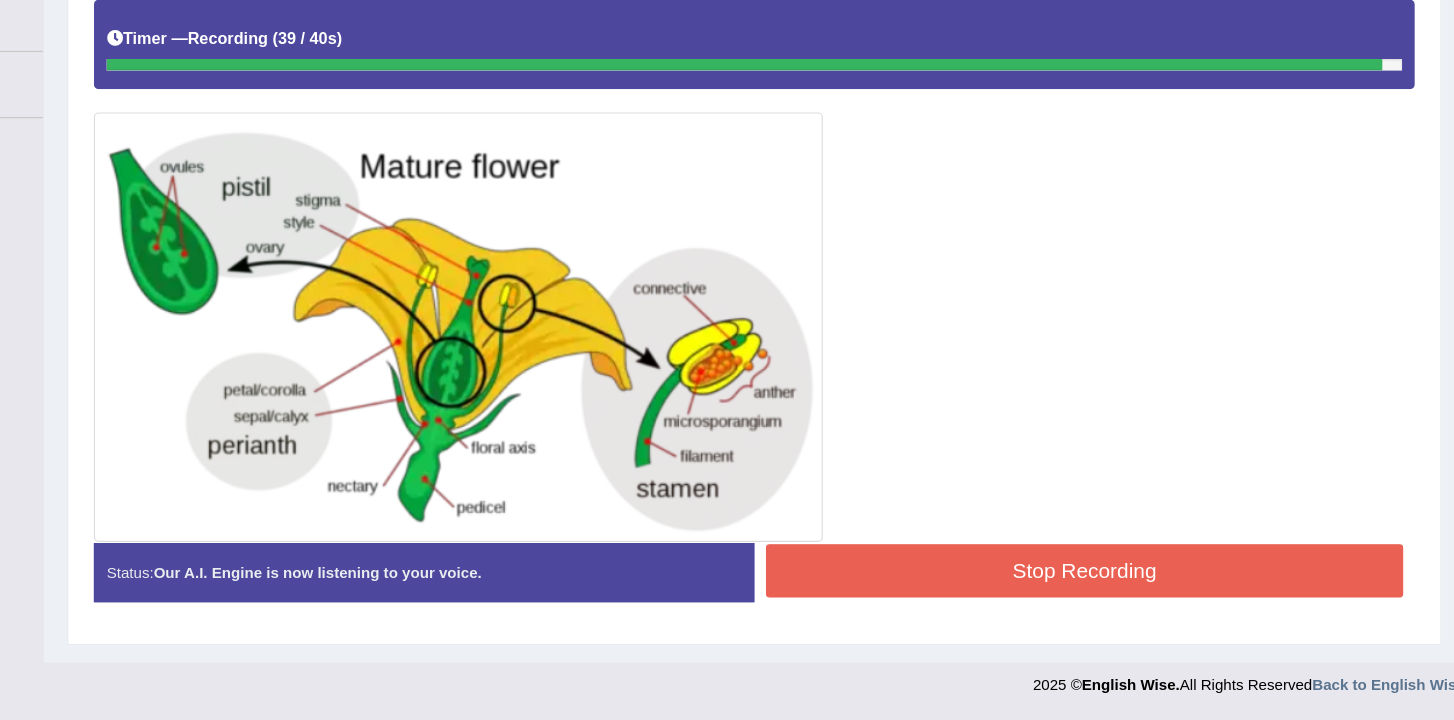 click on "Stop Recording" at bounding box center (1126, 591) 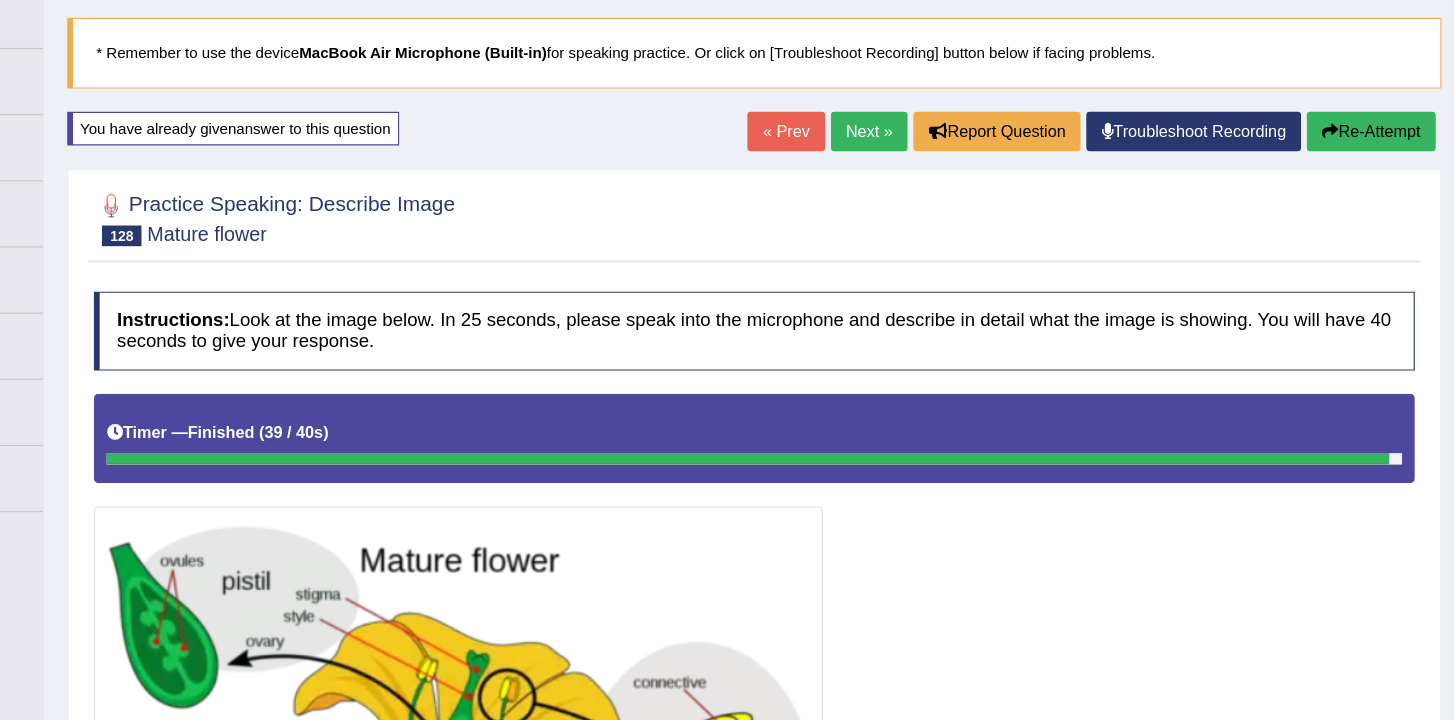 scroll, scrollTop: 0, scrollLeft: 0, axis: both 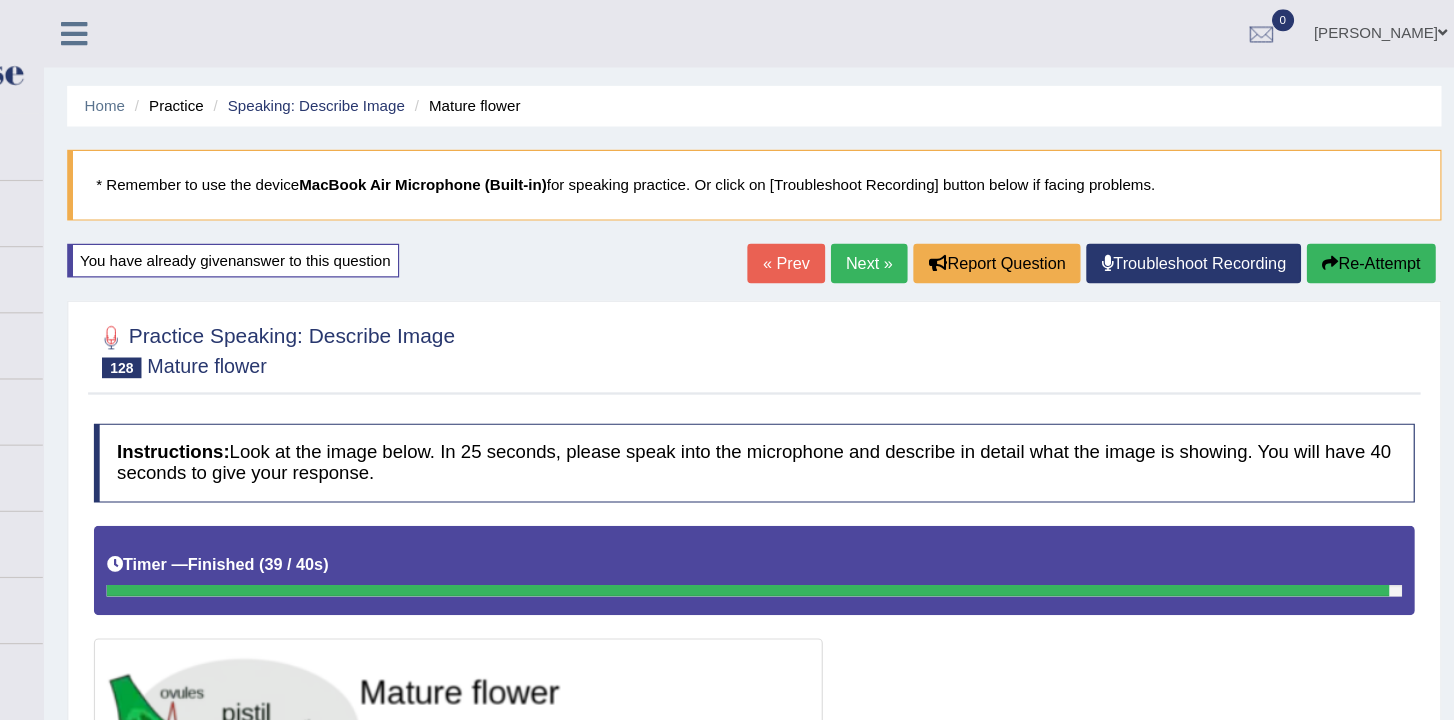 click on "« Prev Next »  Report Question  Troubleshoot Recording  Re-Attempt" at bounding box center [1135, 229] 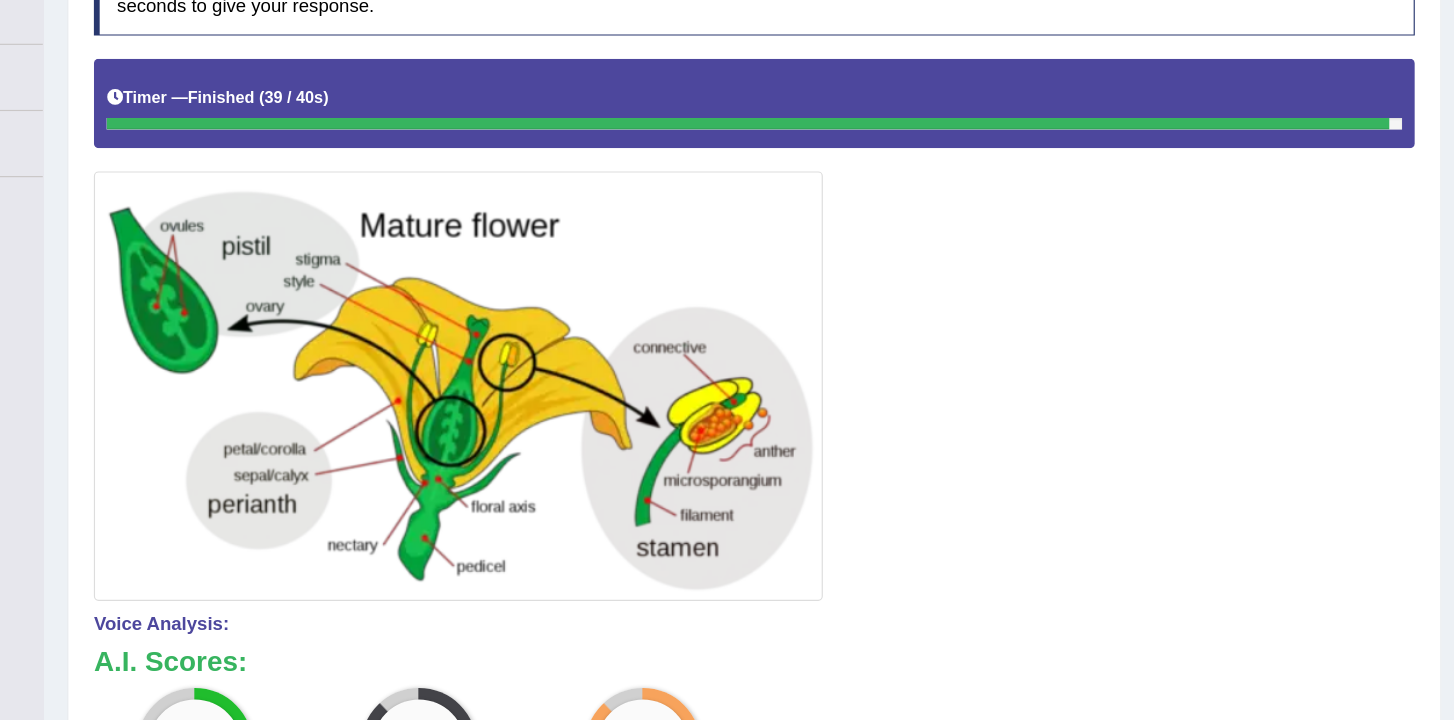 scroll, scrollTop: 0, scrollLeft: 0, axis: both 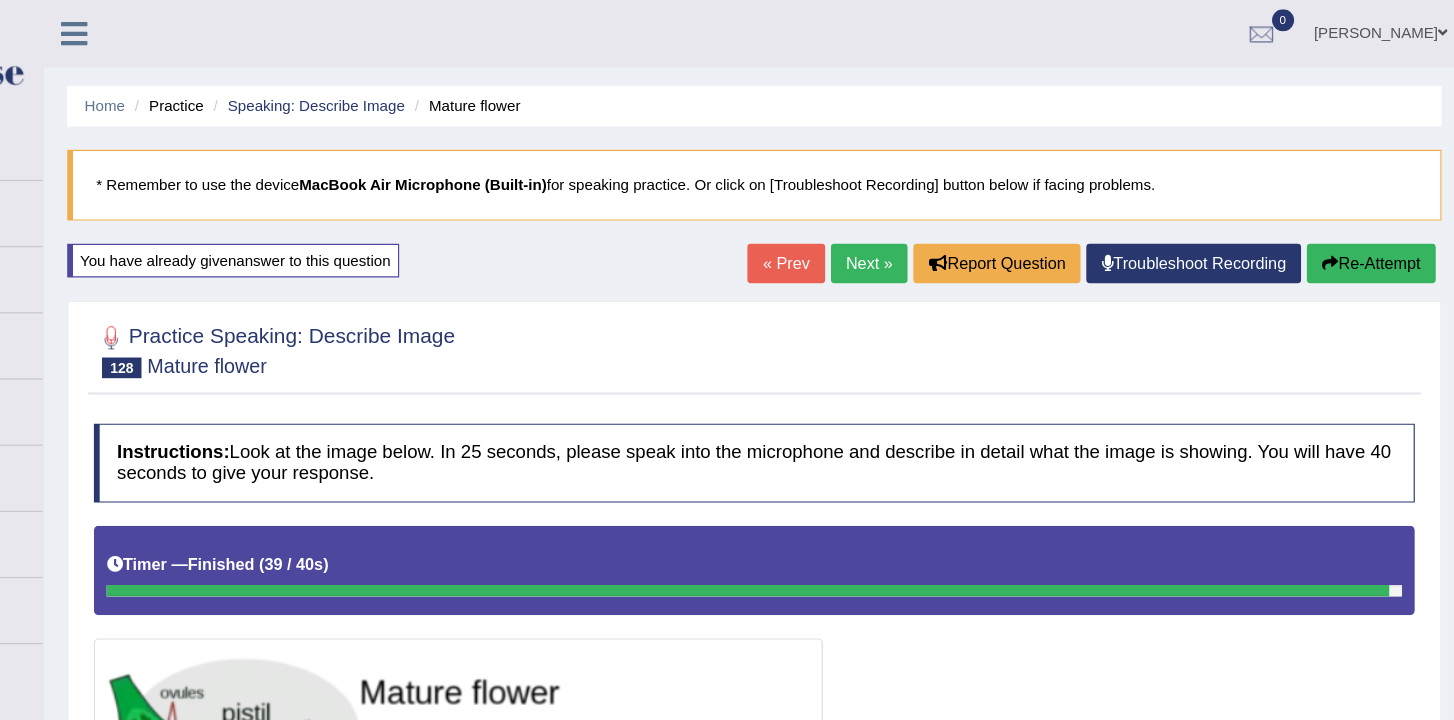 click on "Next »" at bounding box center [941, 227] 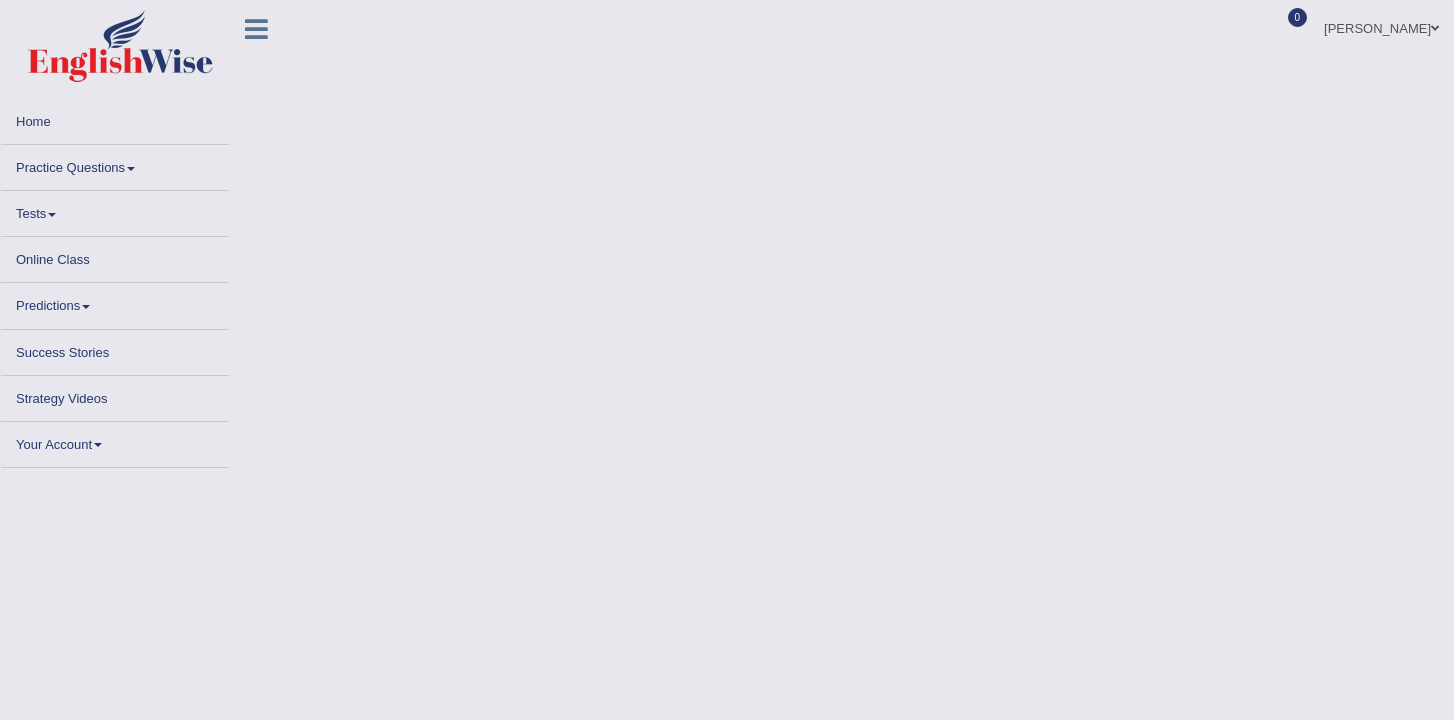 scroll, scrollTop: 0, scrollLeft: 0, axis: both 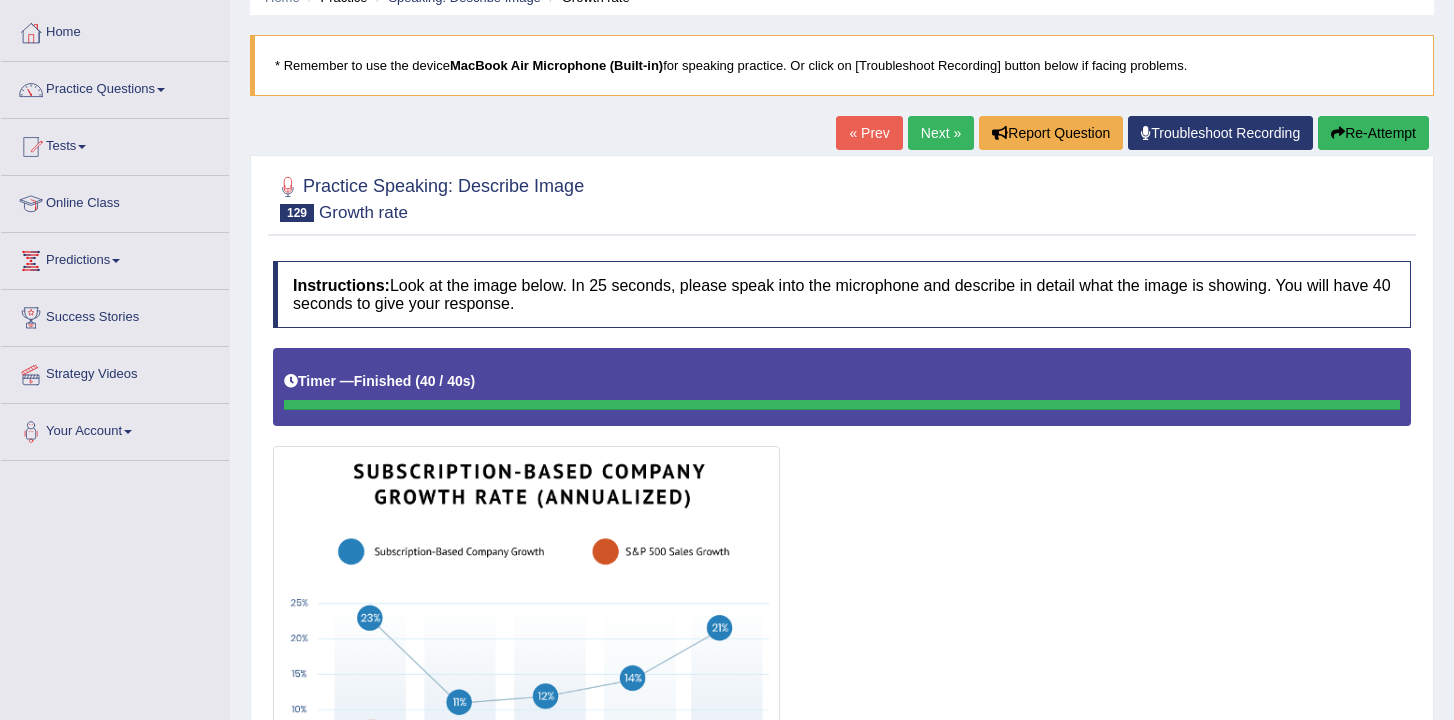 click on "Next »" at bounding box center [941, 133] 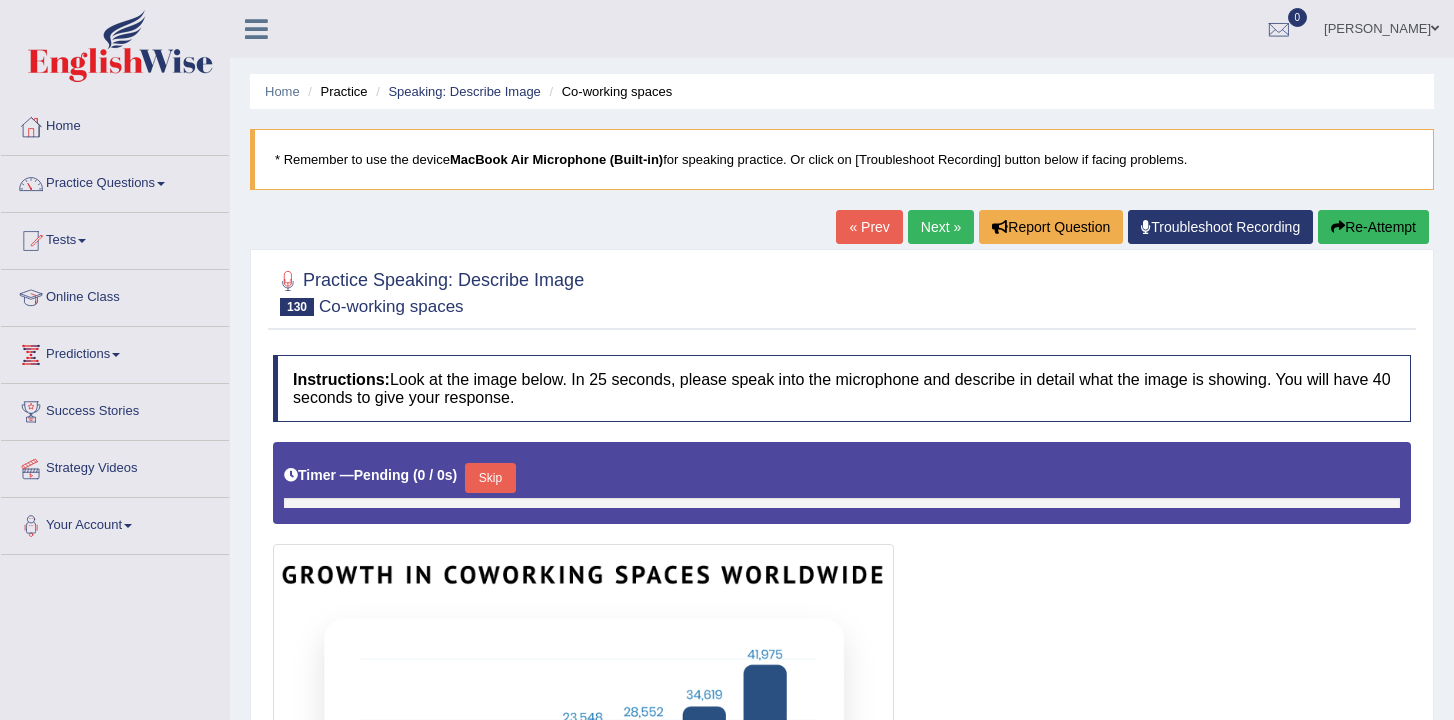 scroll, scrollTop: 0, scrollLeft: 0, axis: both 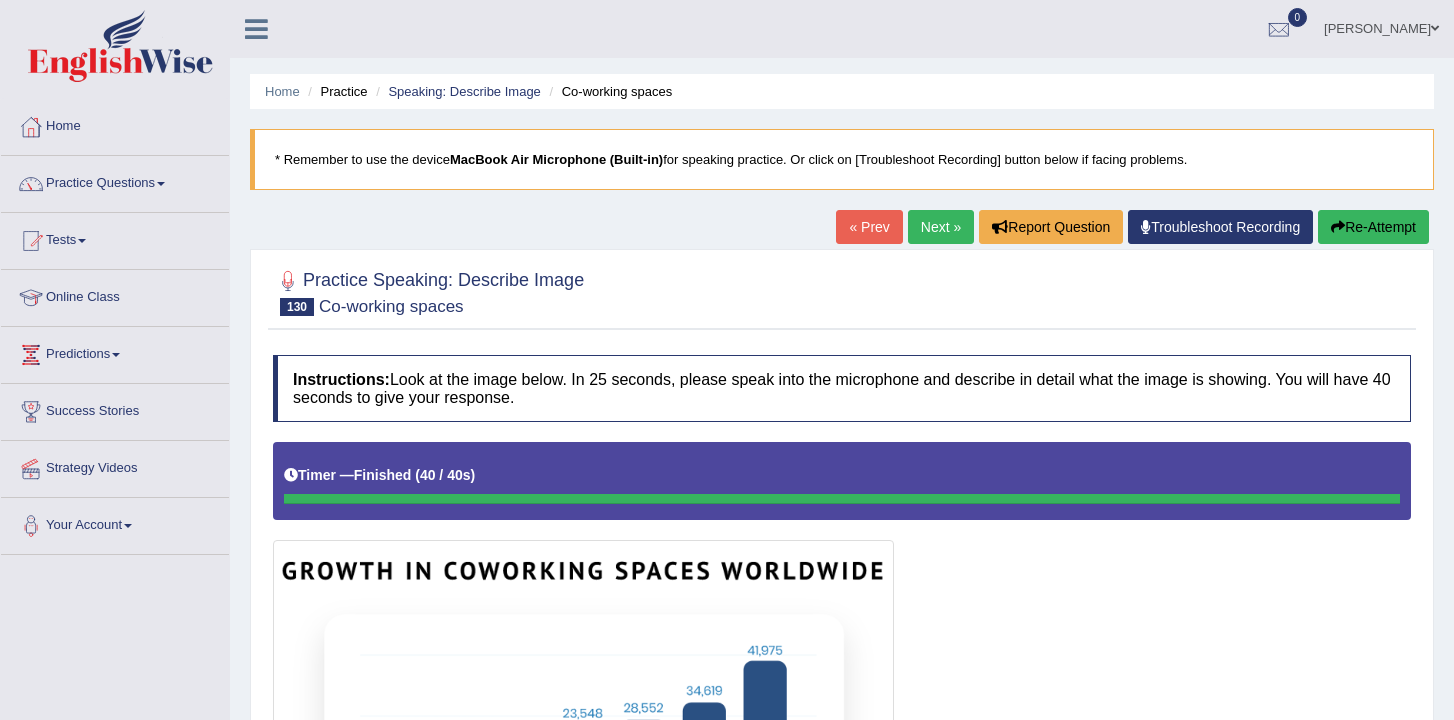click on "Next »" at bounding box center (941, 227) 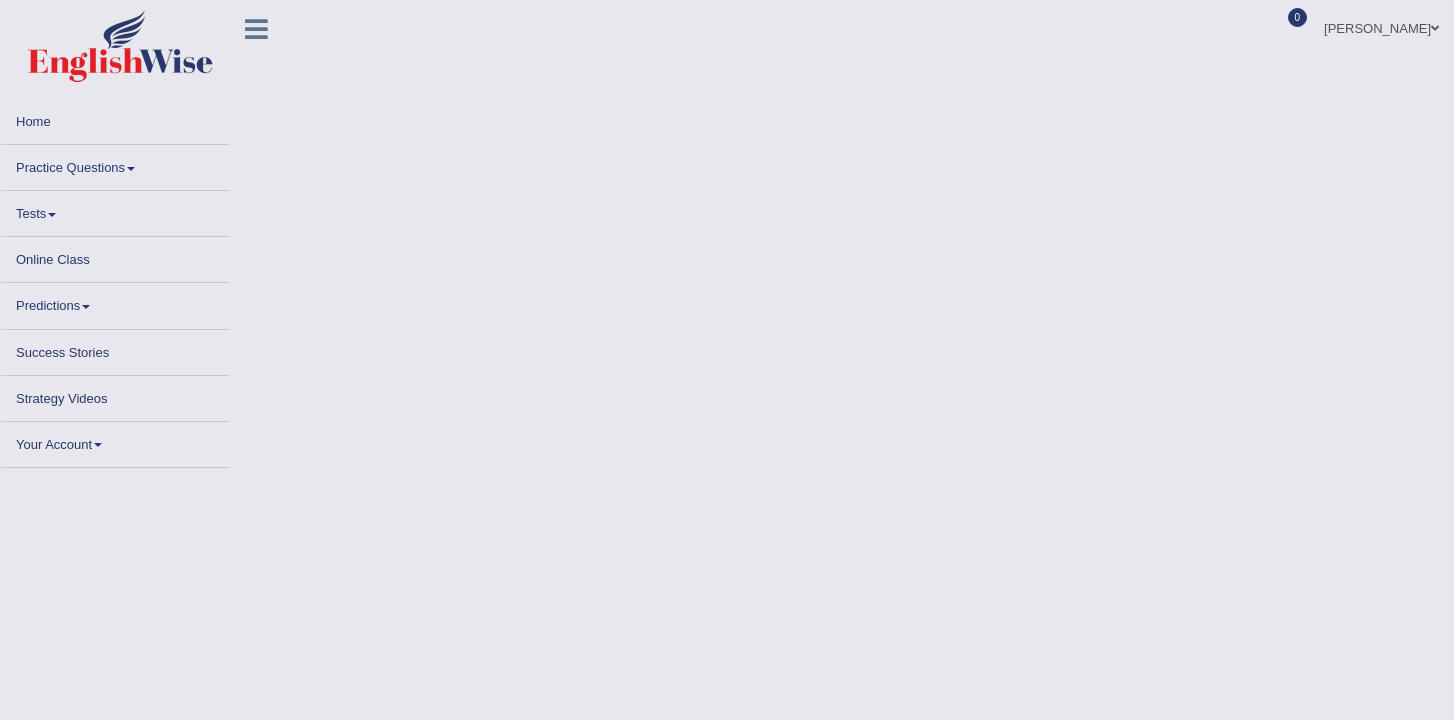 scroll, scrollTop: 0, scrollLeft: 0, axis: both 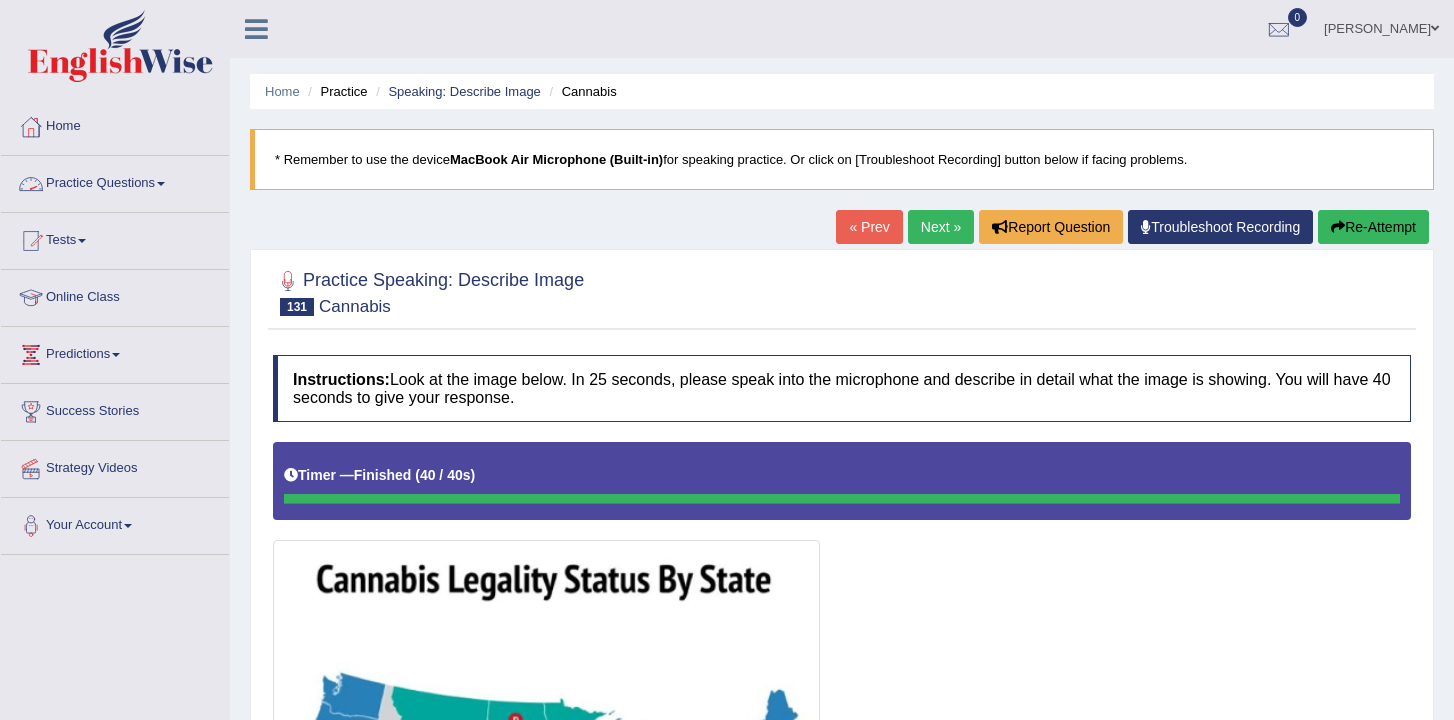 click at bounding box center (161, 184) 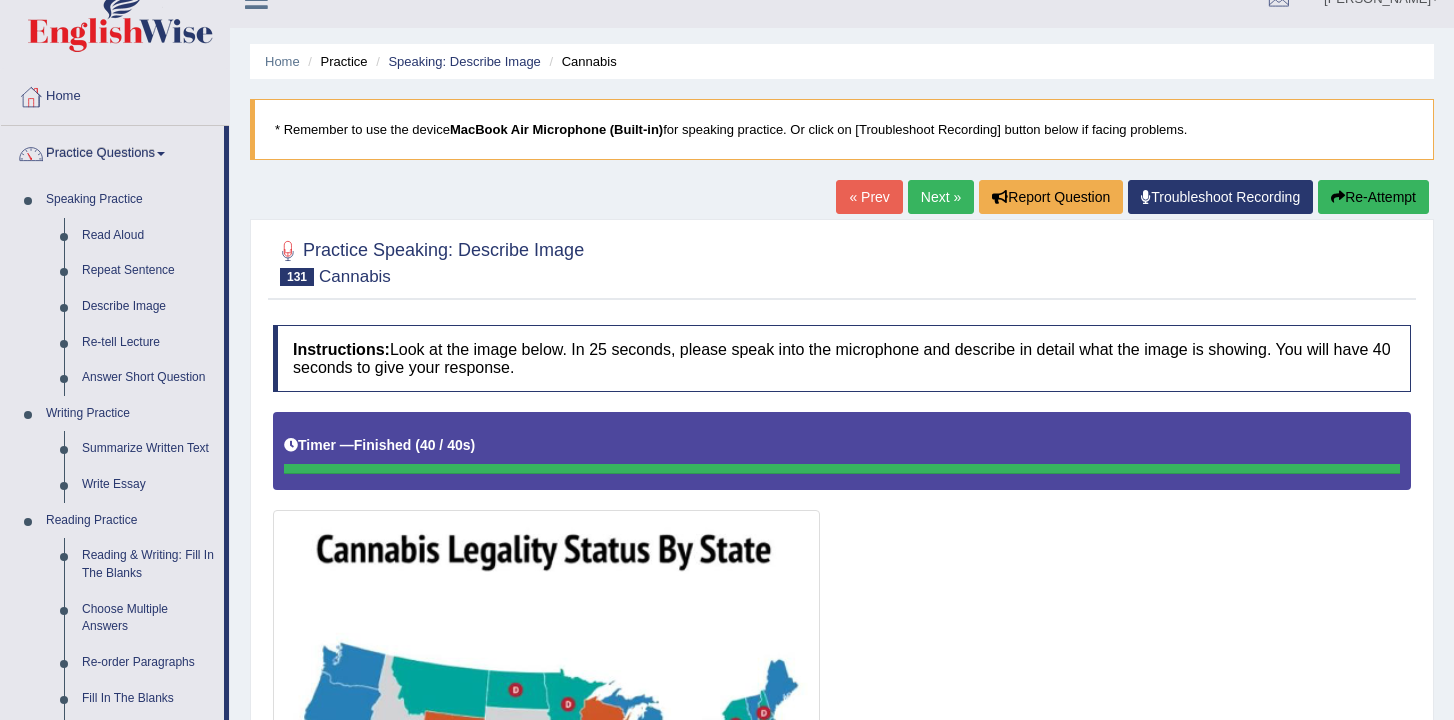 scroll, scrollTop: 27, scrollLeft: 0, axis: vertical 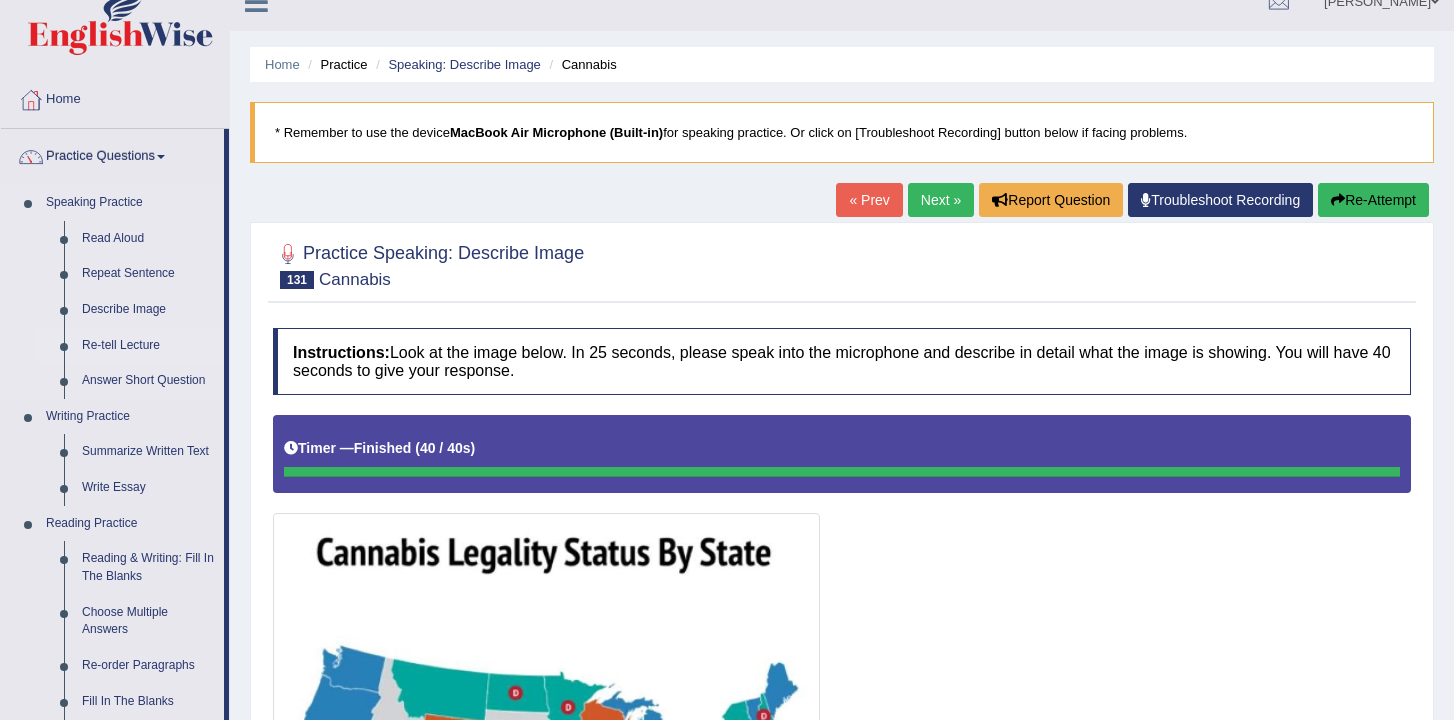 click on "Re-tell Lecture" at bounding box center [148, 346] 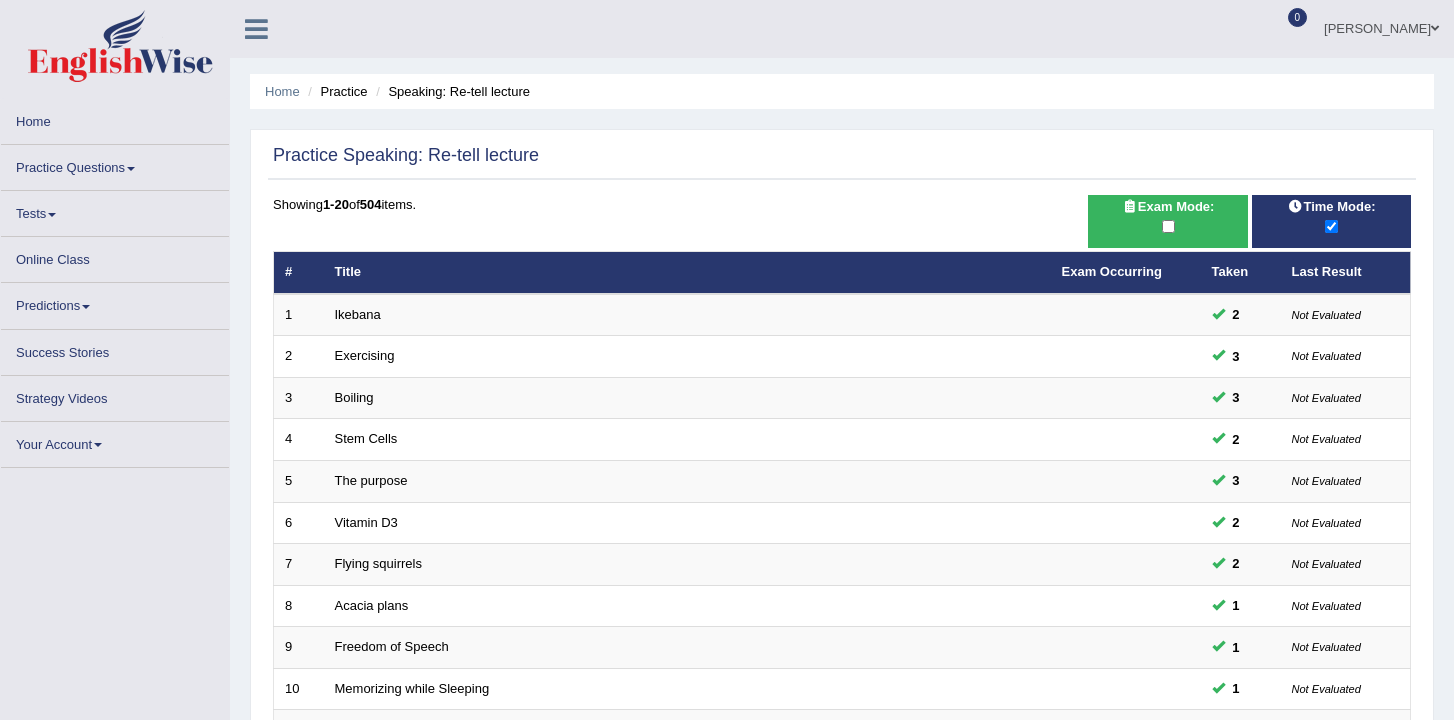 scroll, scrollTop: 0, scrollLeft: 0, axis: both 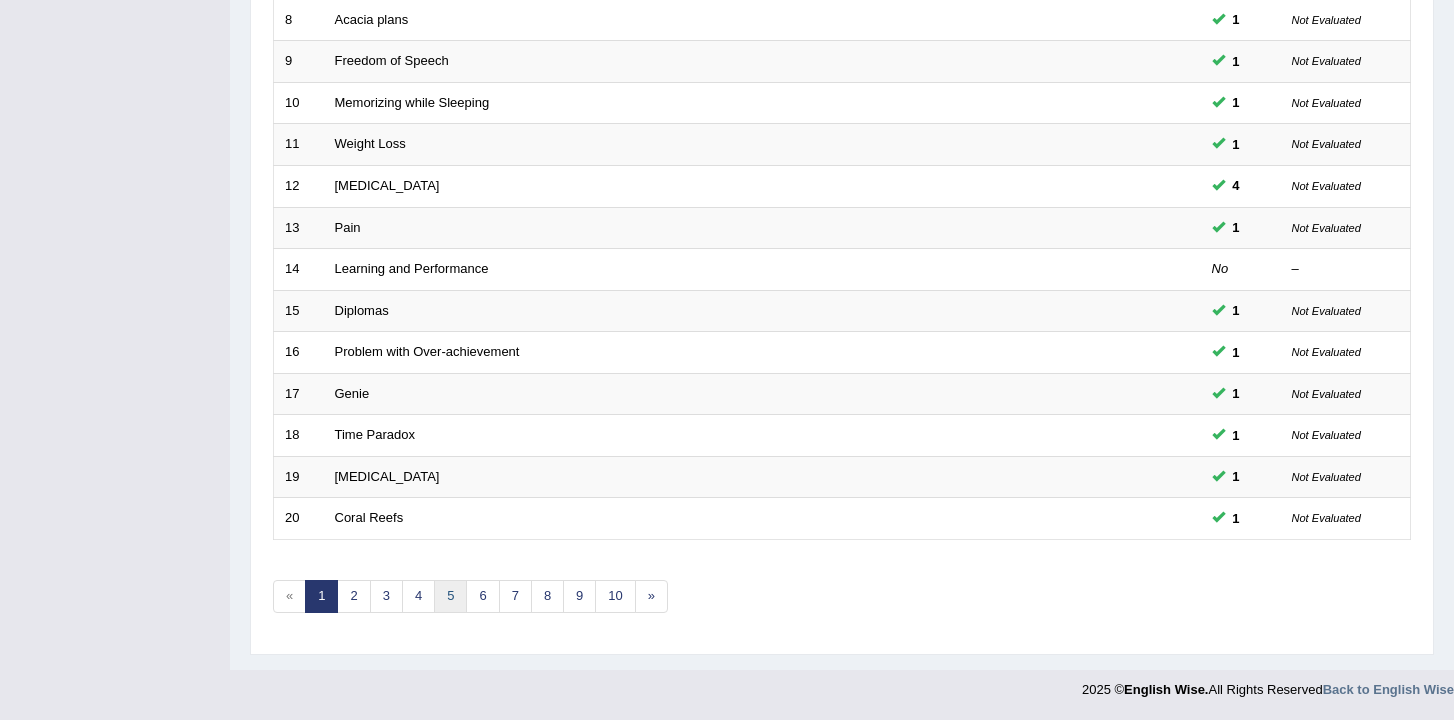 click on "5" at bounding box center (450, 596) 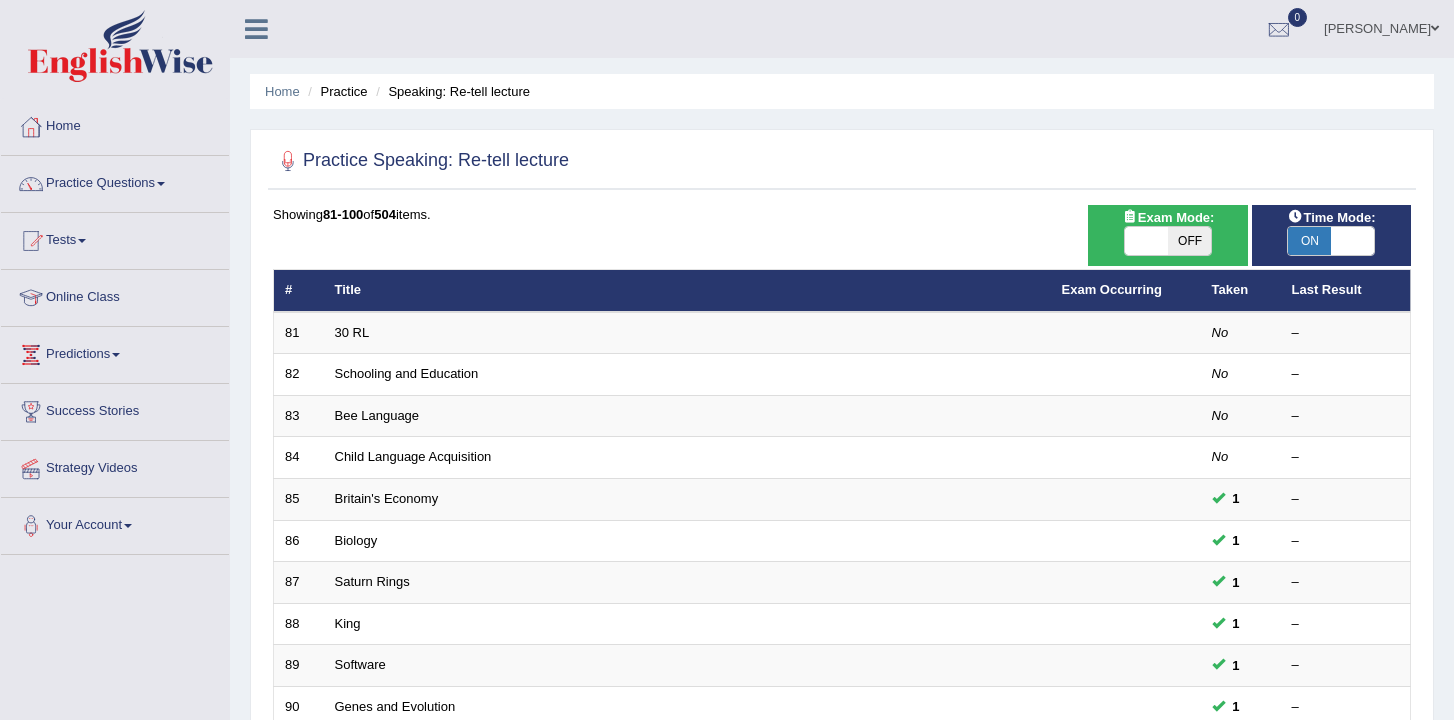 scroll, scrollTop: 0, scrollLeft: 0, axis: both 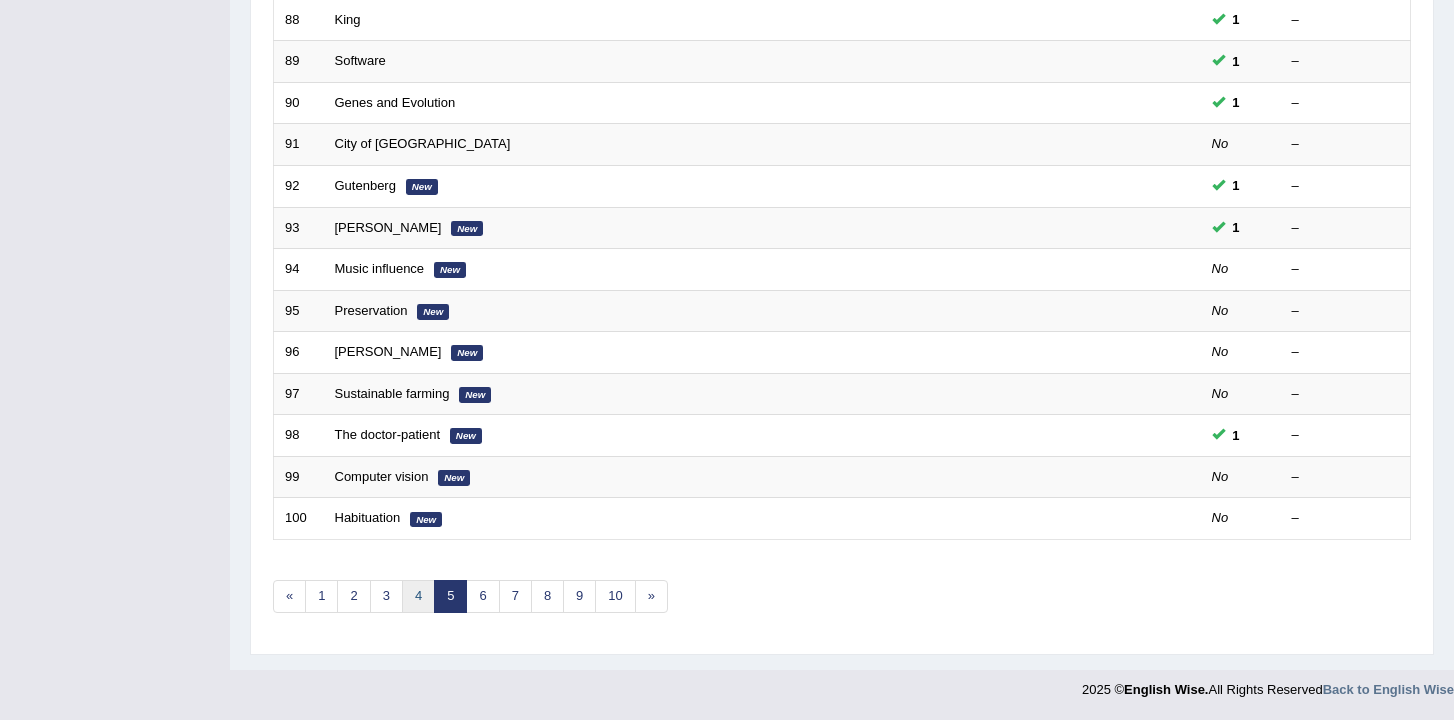 click on "4" at bounding box center [418, 596] 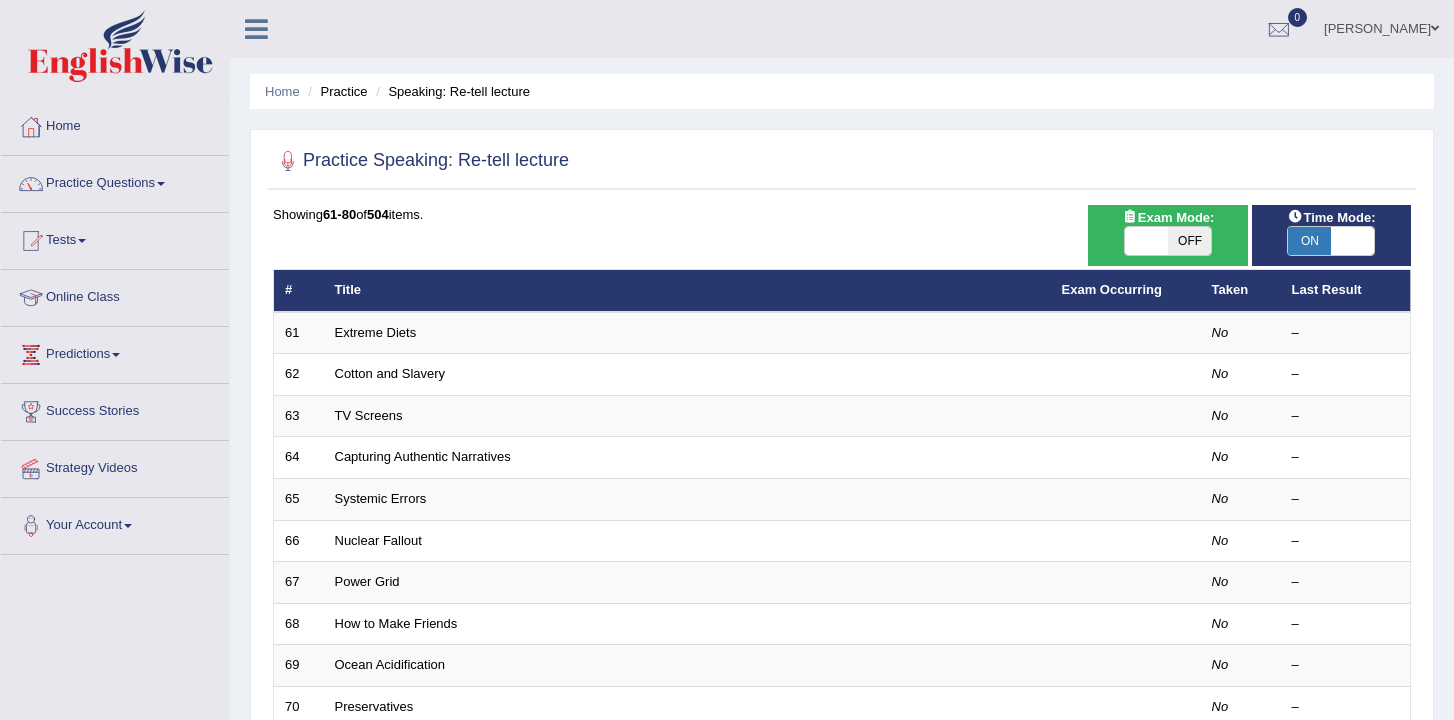 scroll, scrollTop: 0, scrollLeft: 0, axis: both 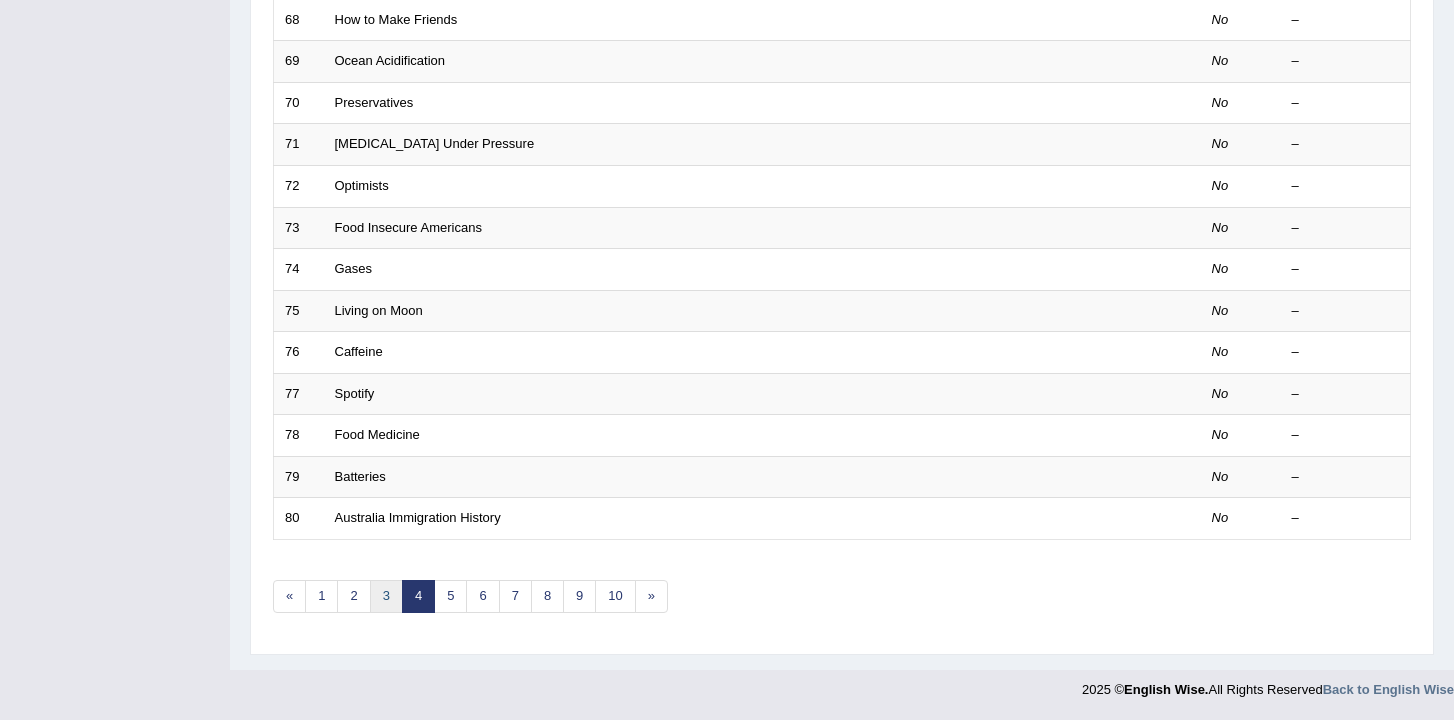click on "3" at bounding box center (386, 596) 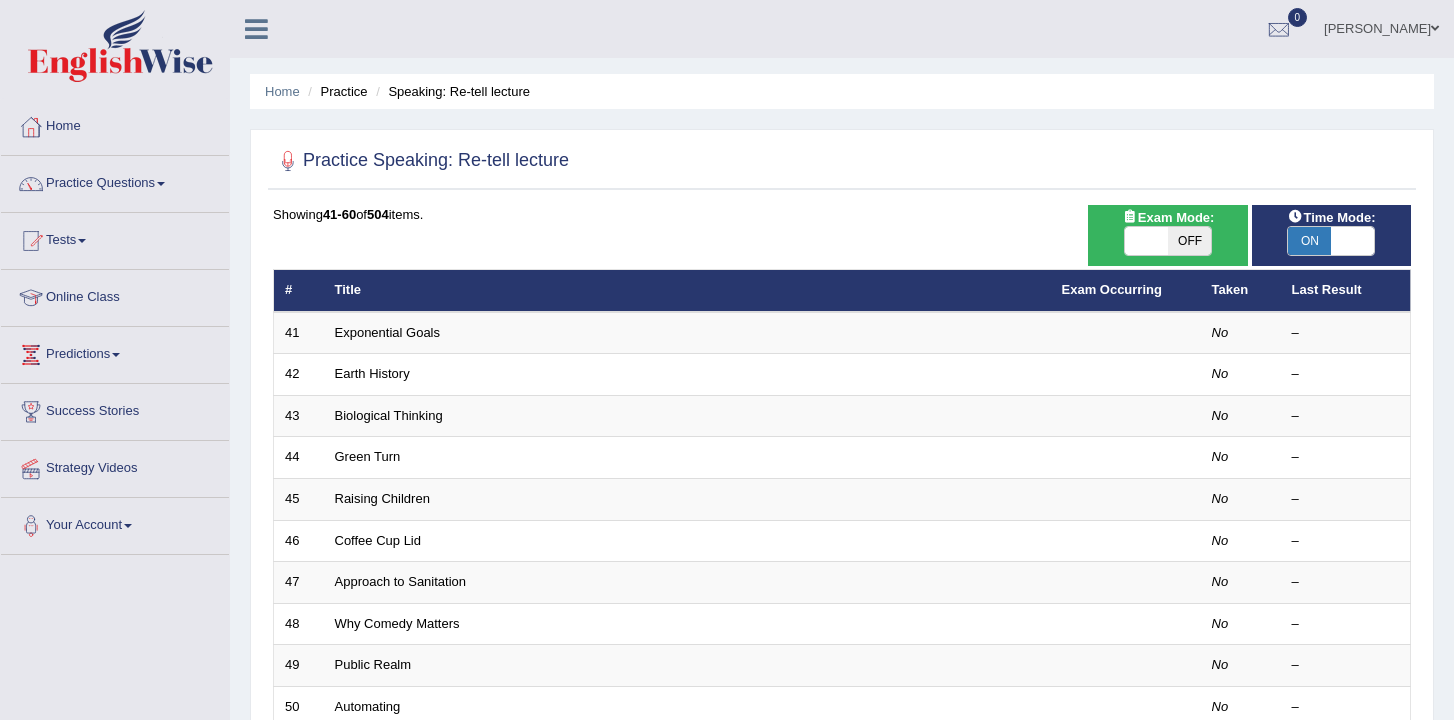 scroll, scrollTop: 0, scrollLeft: 0, axis: both 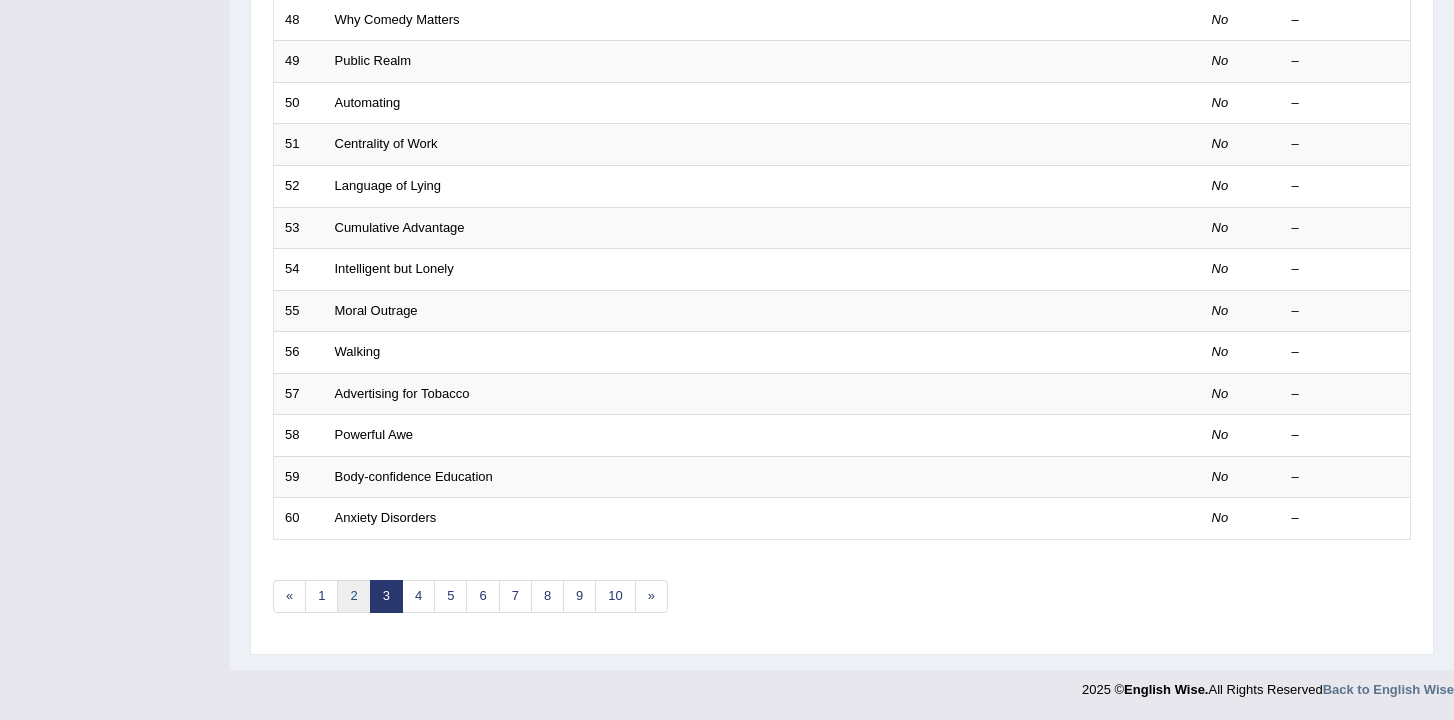 click on "2" at bounding box center (353, 596) 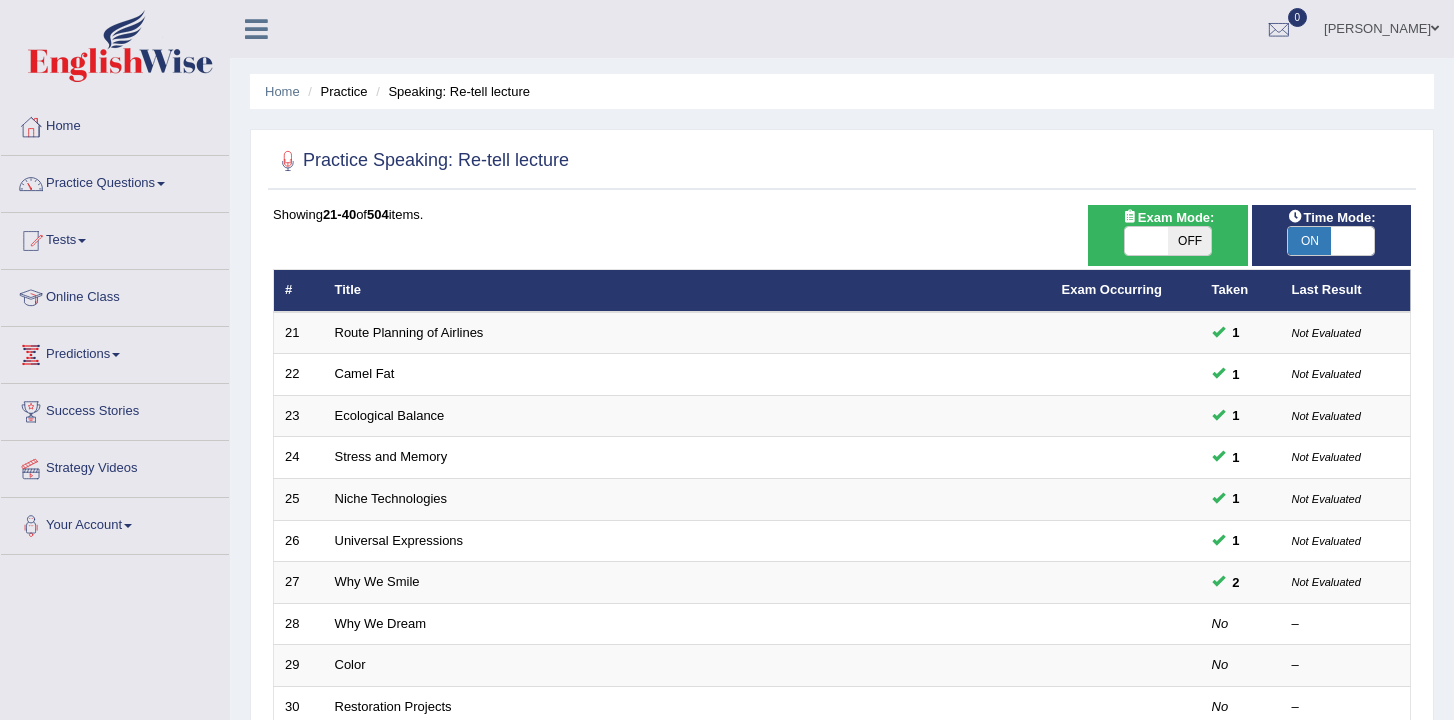 scroll, scrollTop: 0, scrollLeft: 0, axis: both 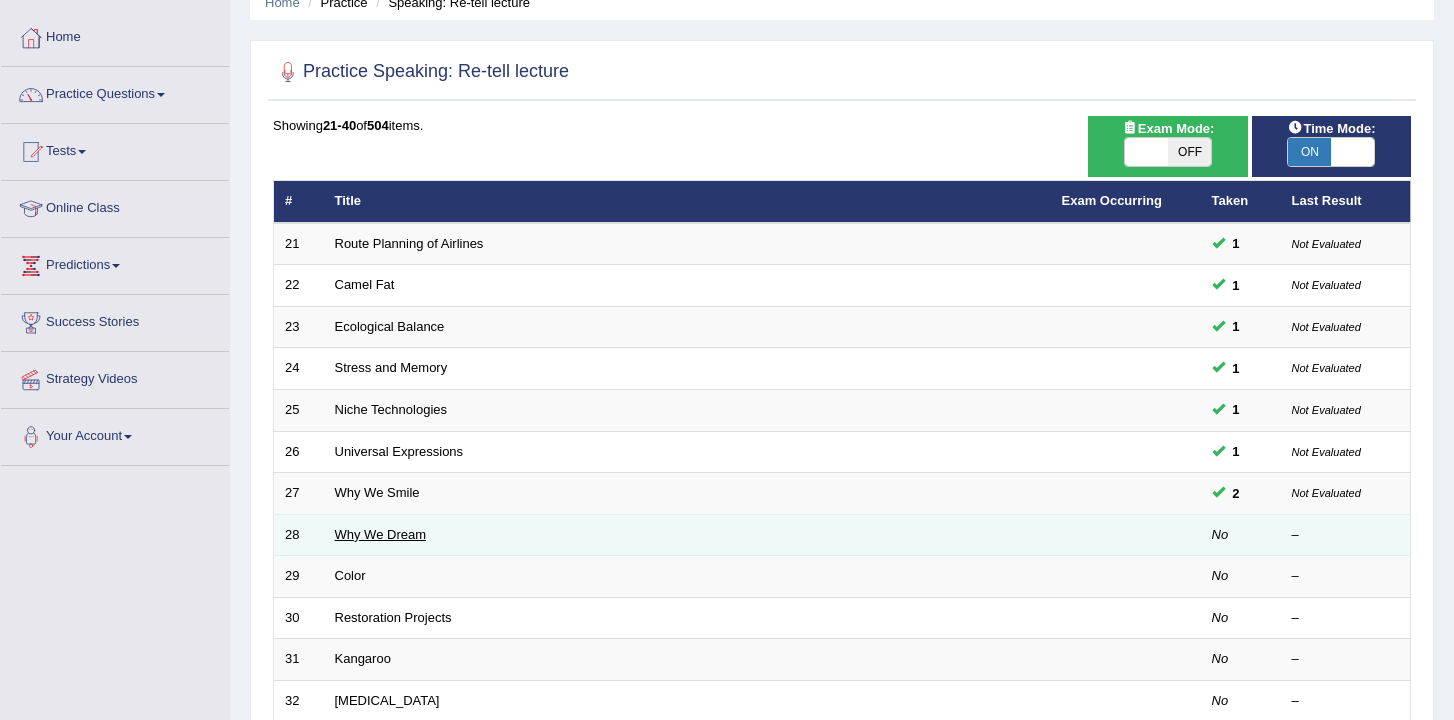 click on "Why We Dream" at bounding box center (381, 534) 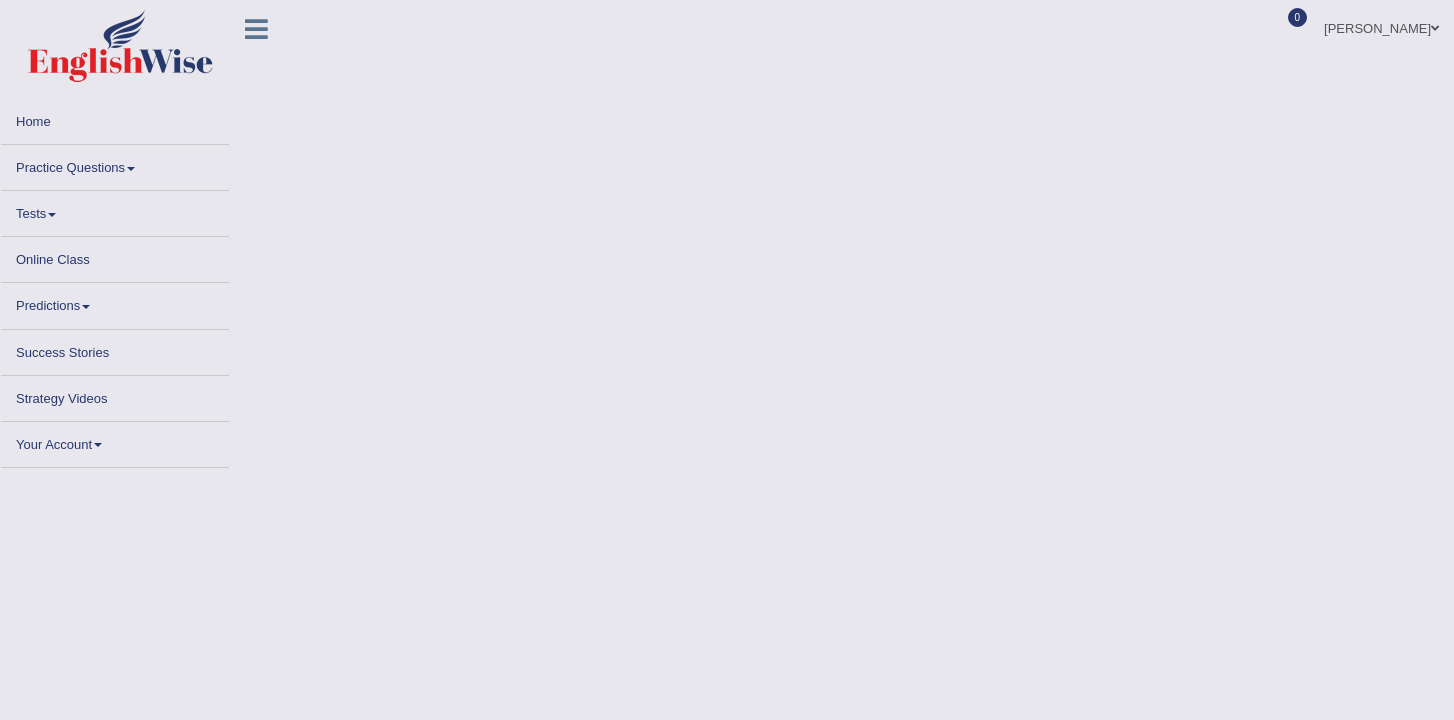 scroll, scrollTop: 0, scrollLeft: 0, axis: both 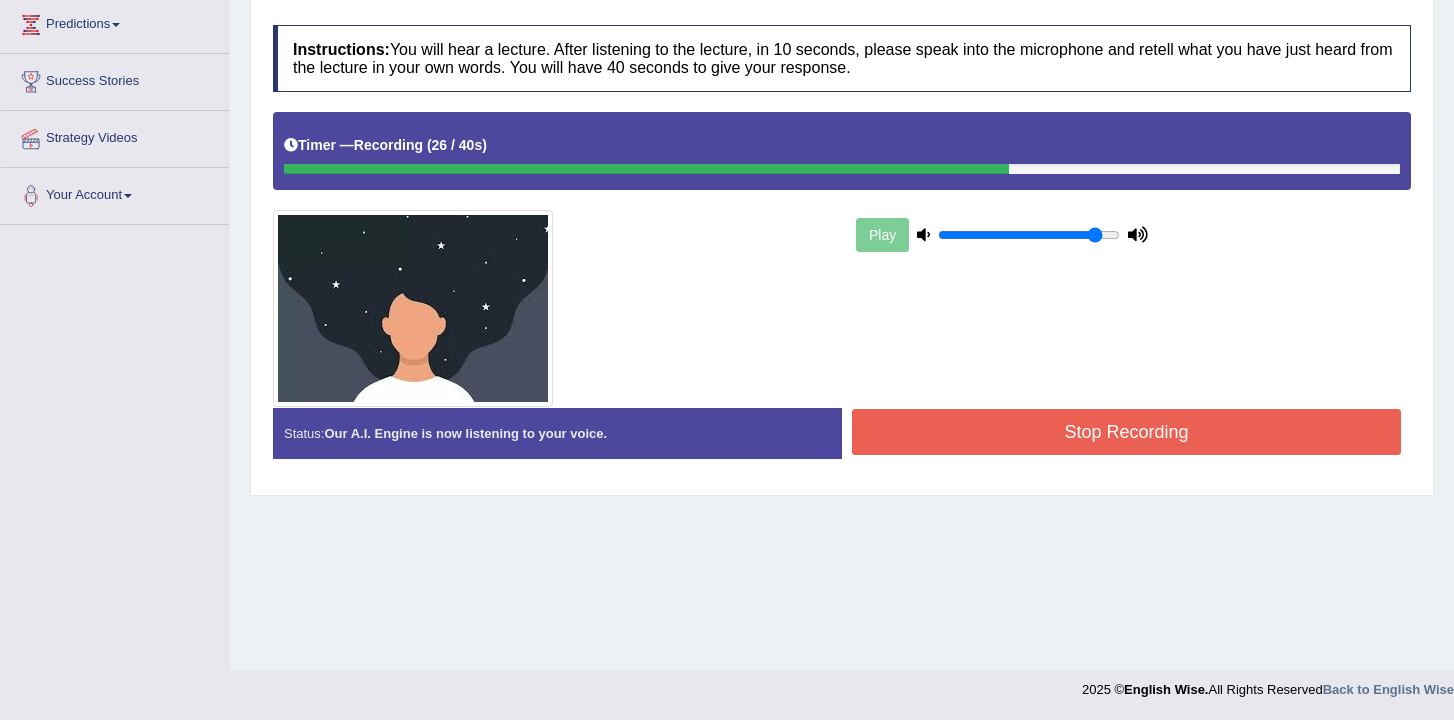 drag, startPoint x: 0, startPoint y: 0, endPoint x: 464, endPoint y: 796, distance: 921.3642 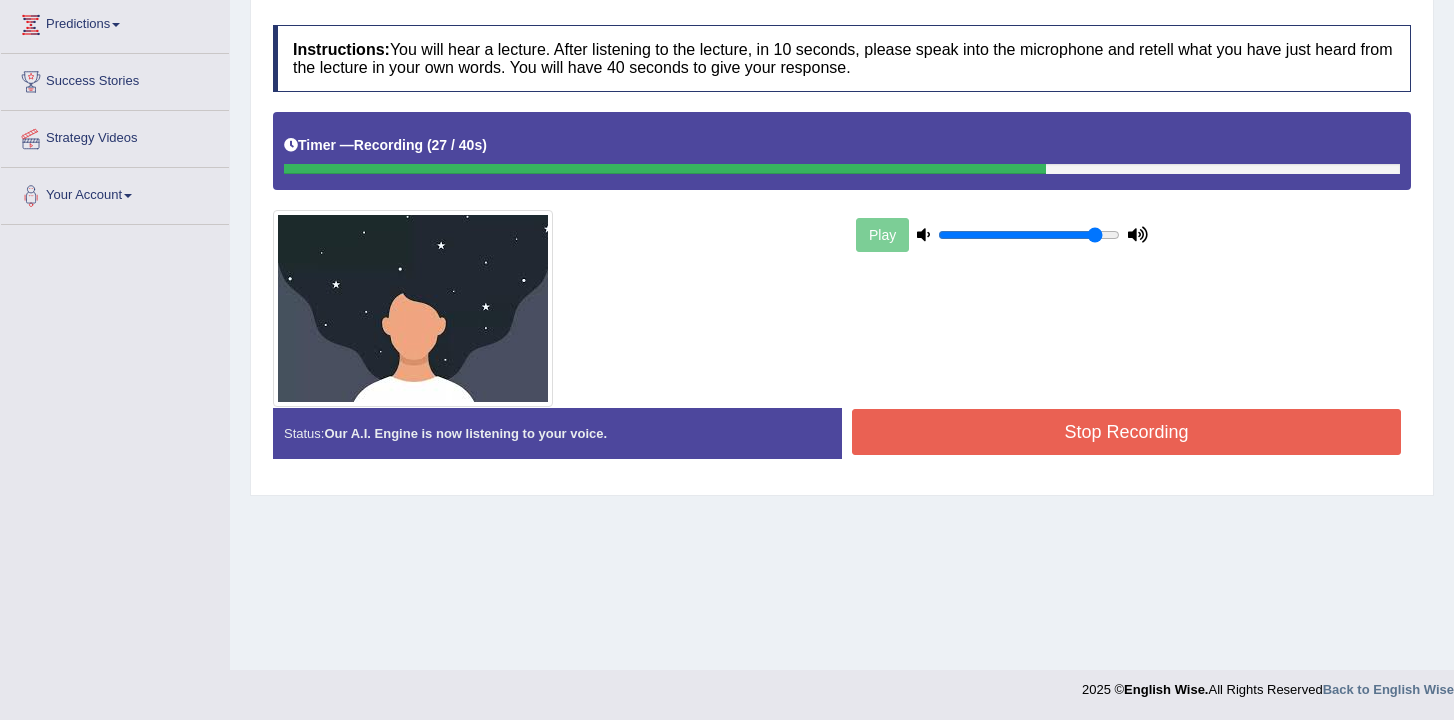 click on "Stop Recording" at bounding box center [1126, 432] 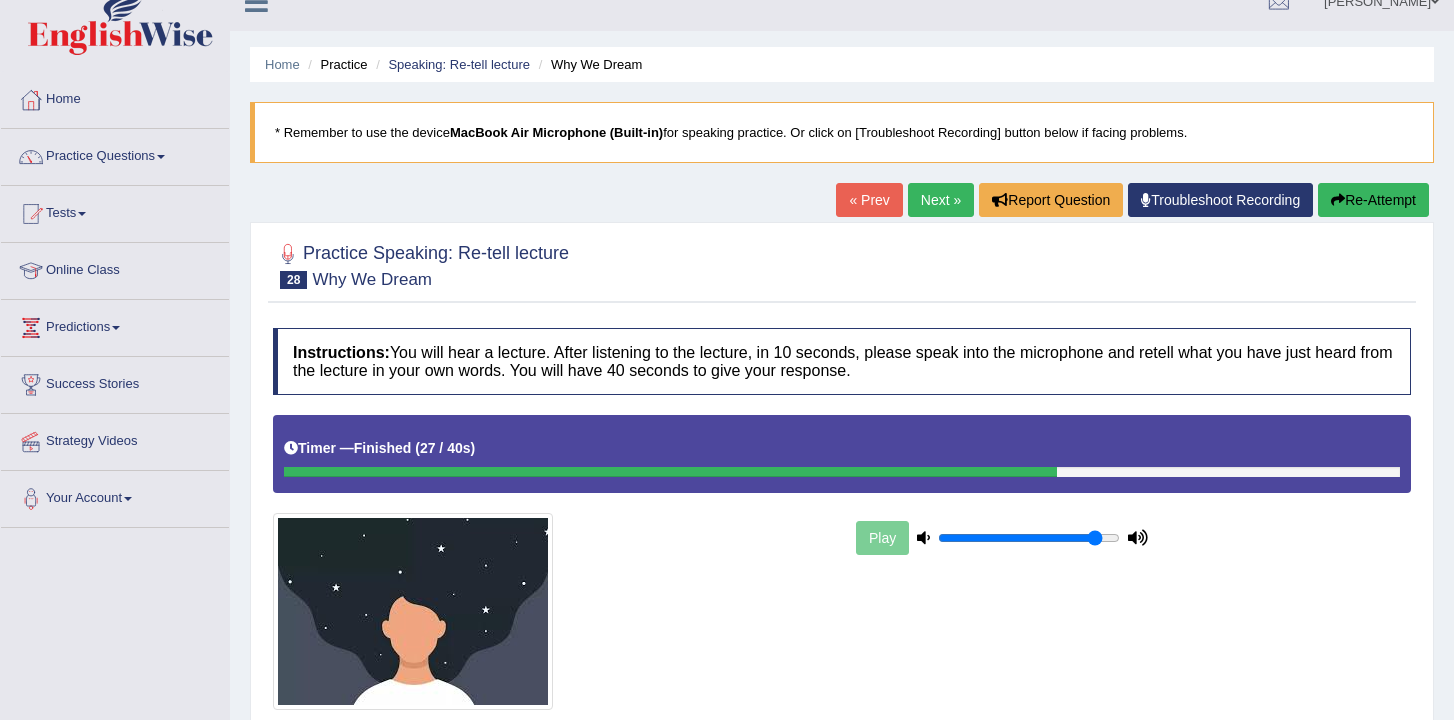 scroll, scrollTop: 0, scrollLeft: 0, axis: both 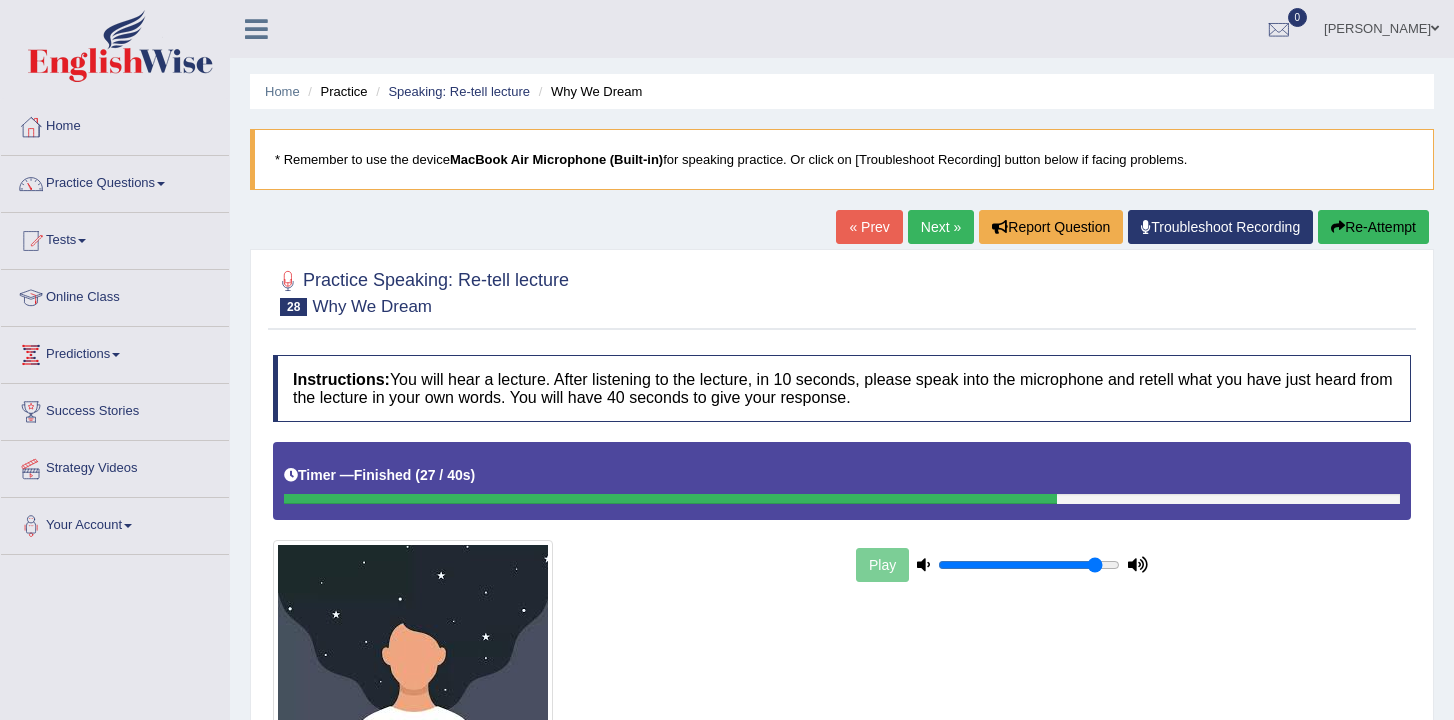 click on "Next »" at bounding box center [941, 227] 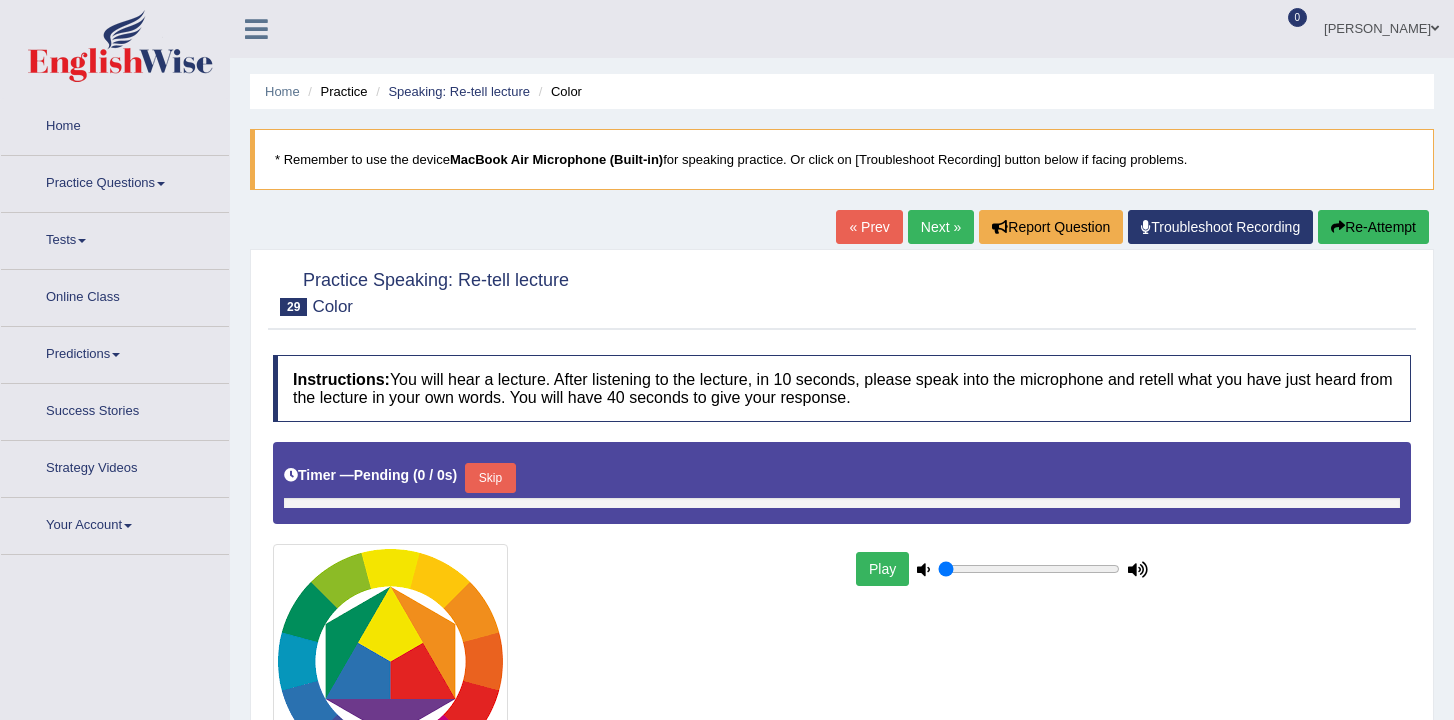 type on "0.9" 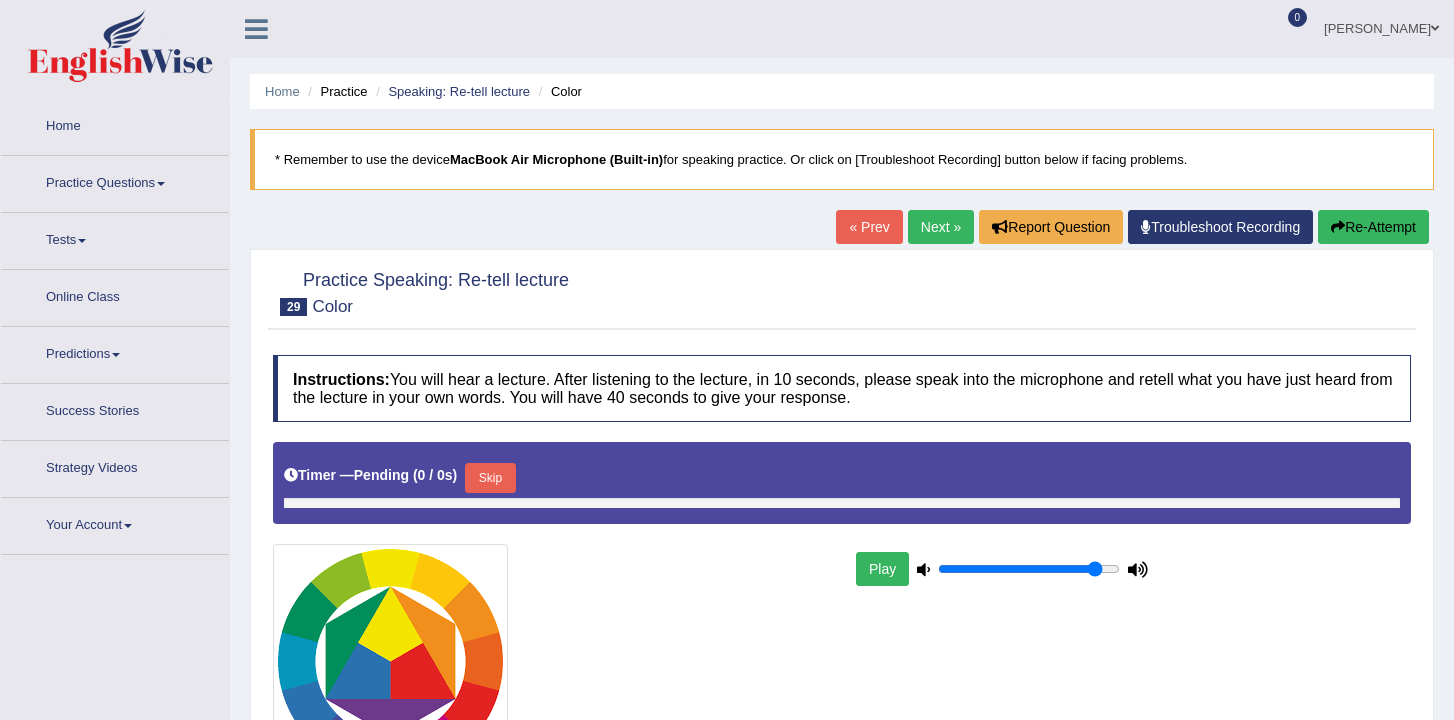 scroll, scrollTop: 0, scrollLeft: 0, axis: both 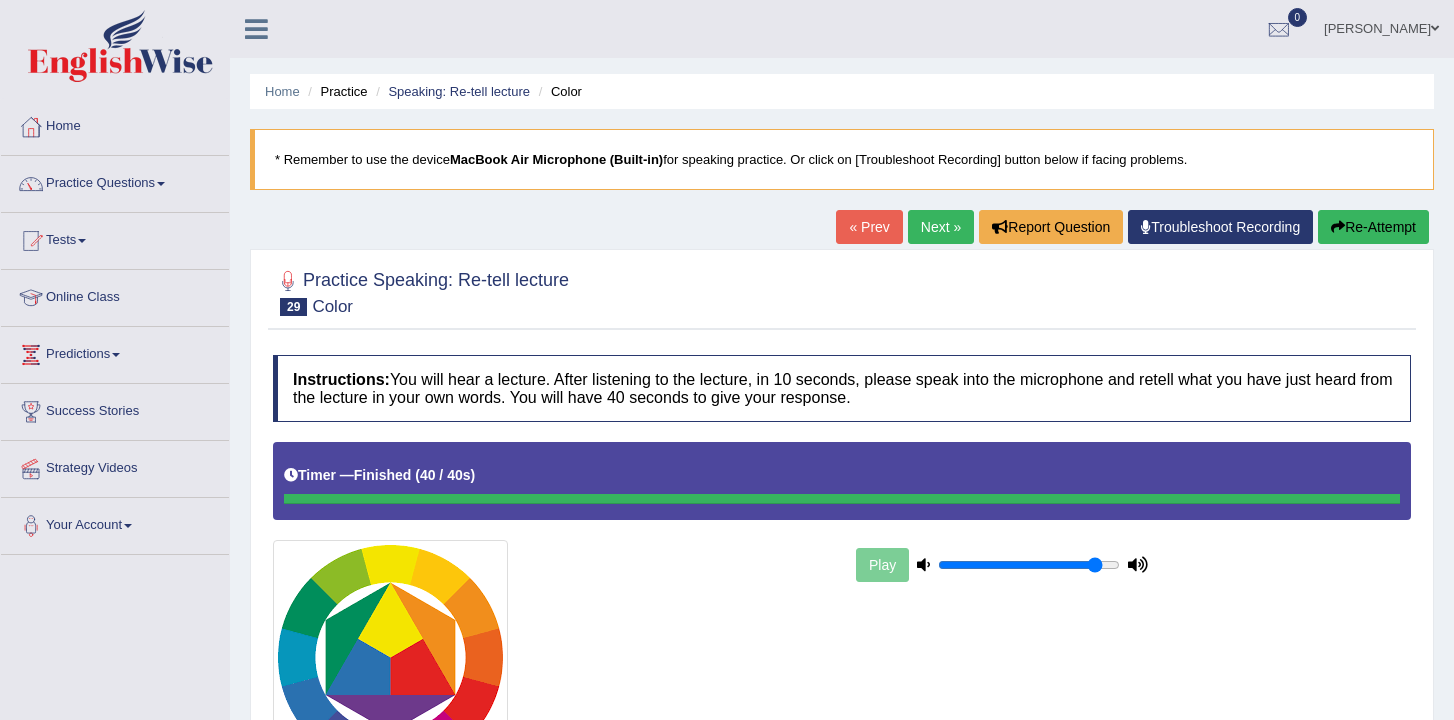 click on "Next »" at bounding box center (941, 227) 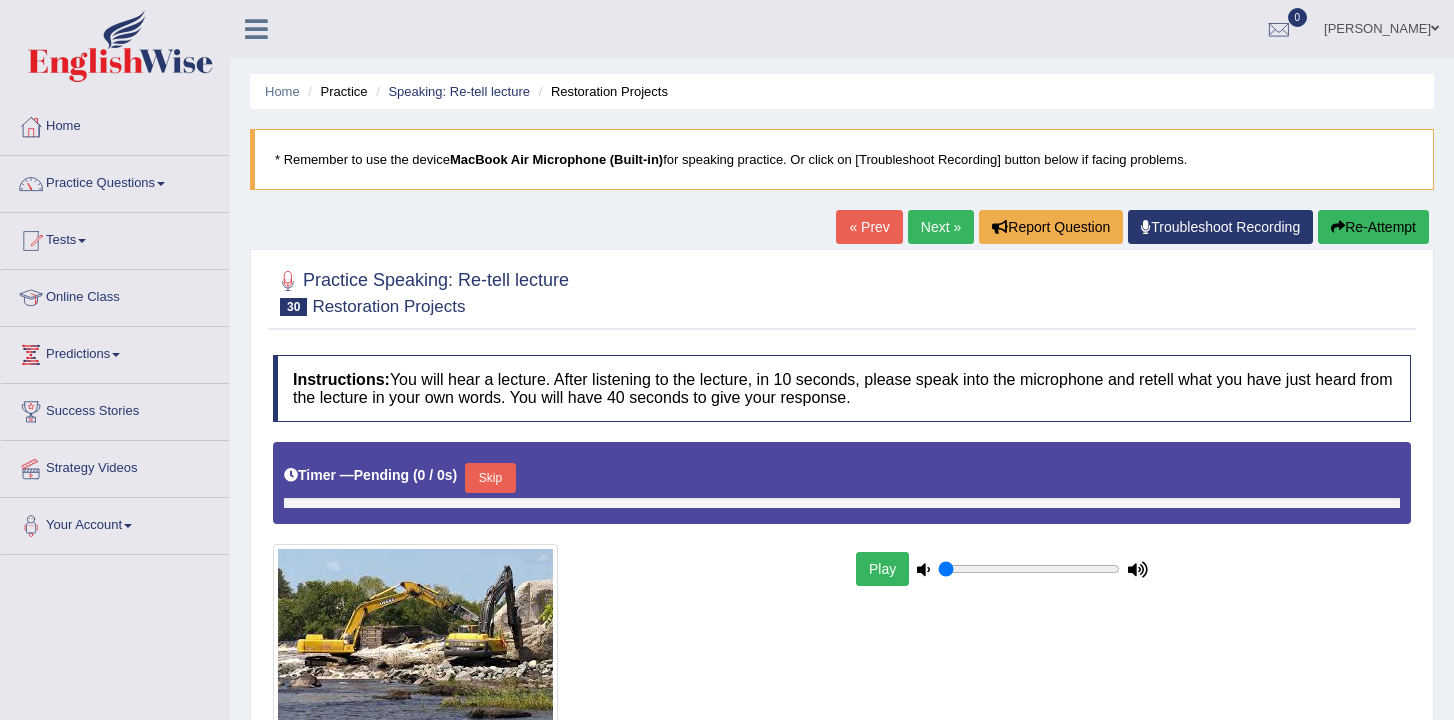 scroll, scrollTop: 0, scrollLeft: 0, axis: both 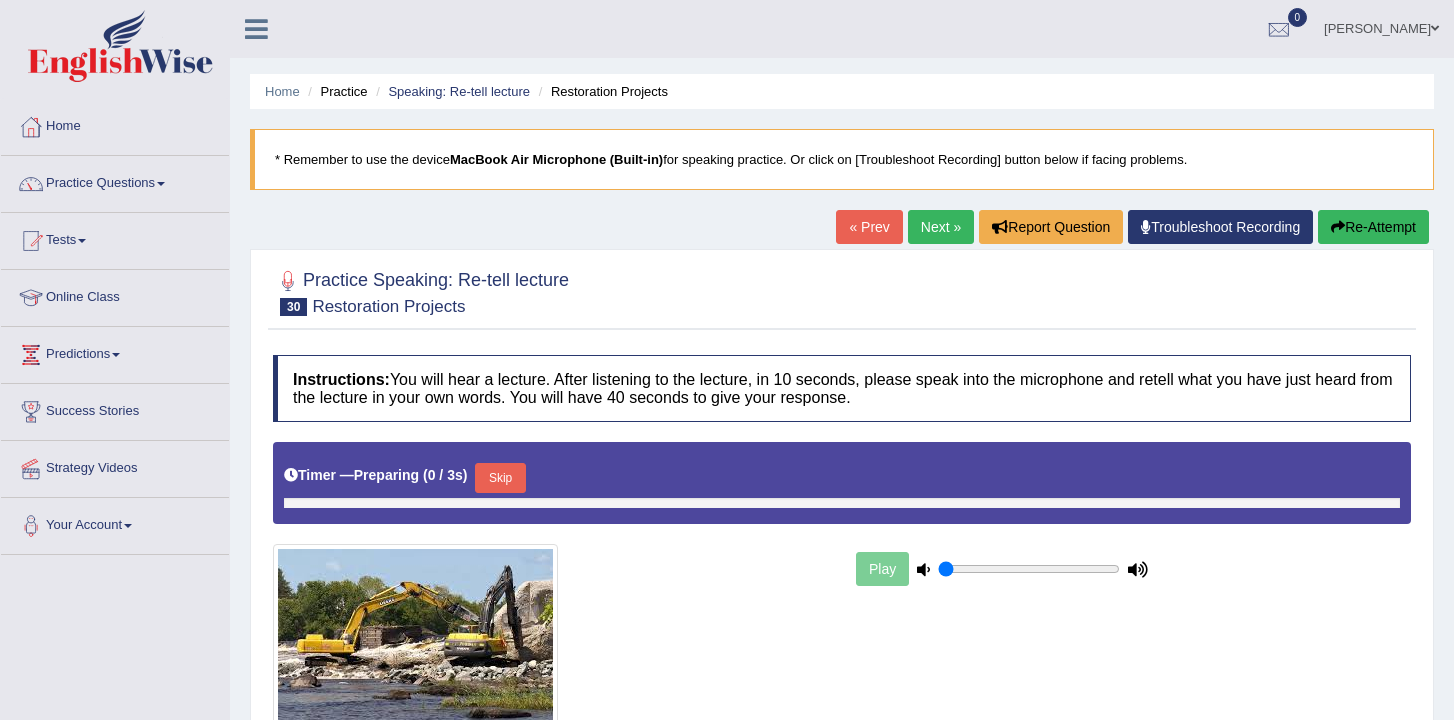 type on "0.9" 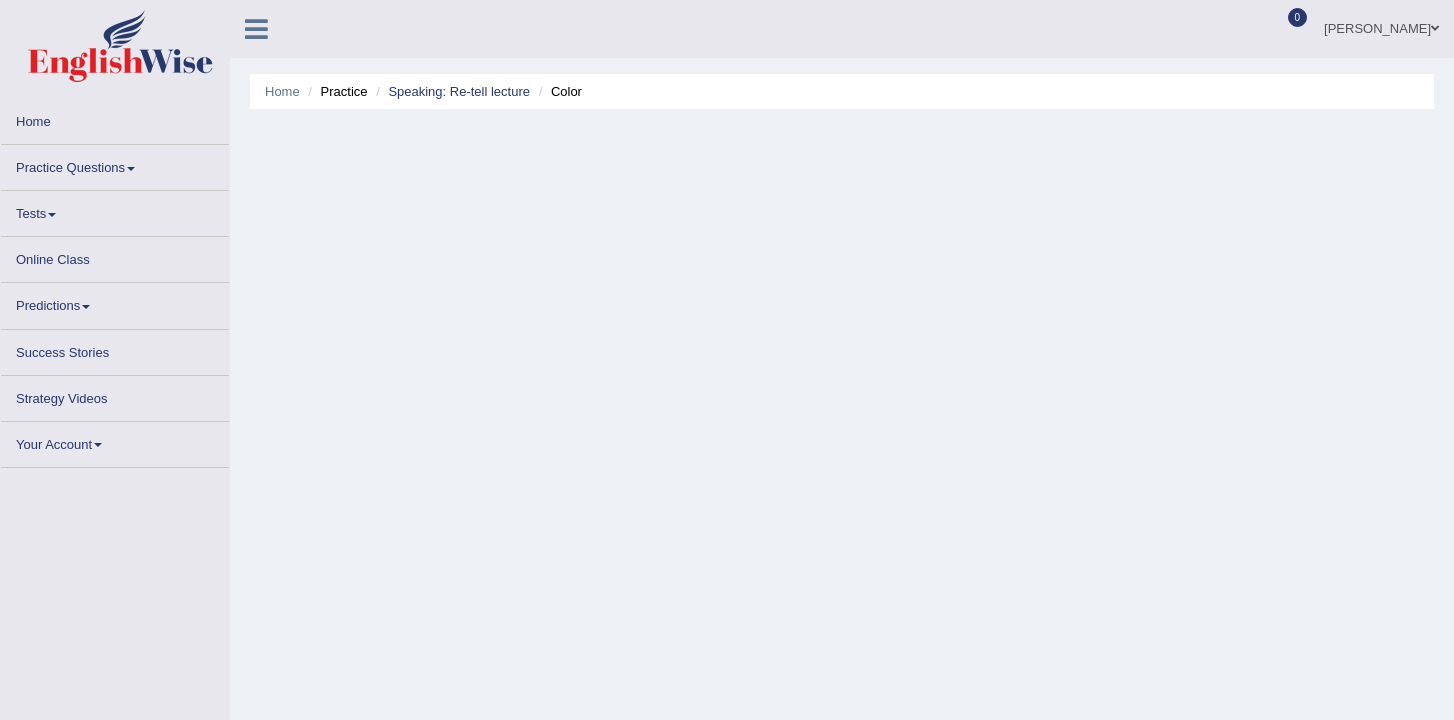 scroll, scrollTop: 0, scrollLeft: 0, axis: both 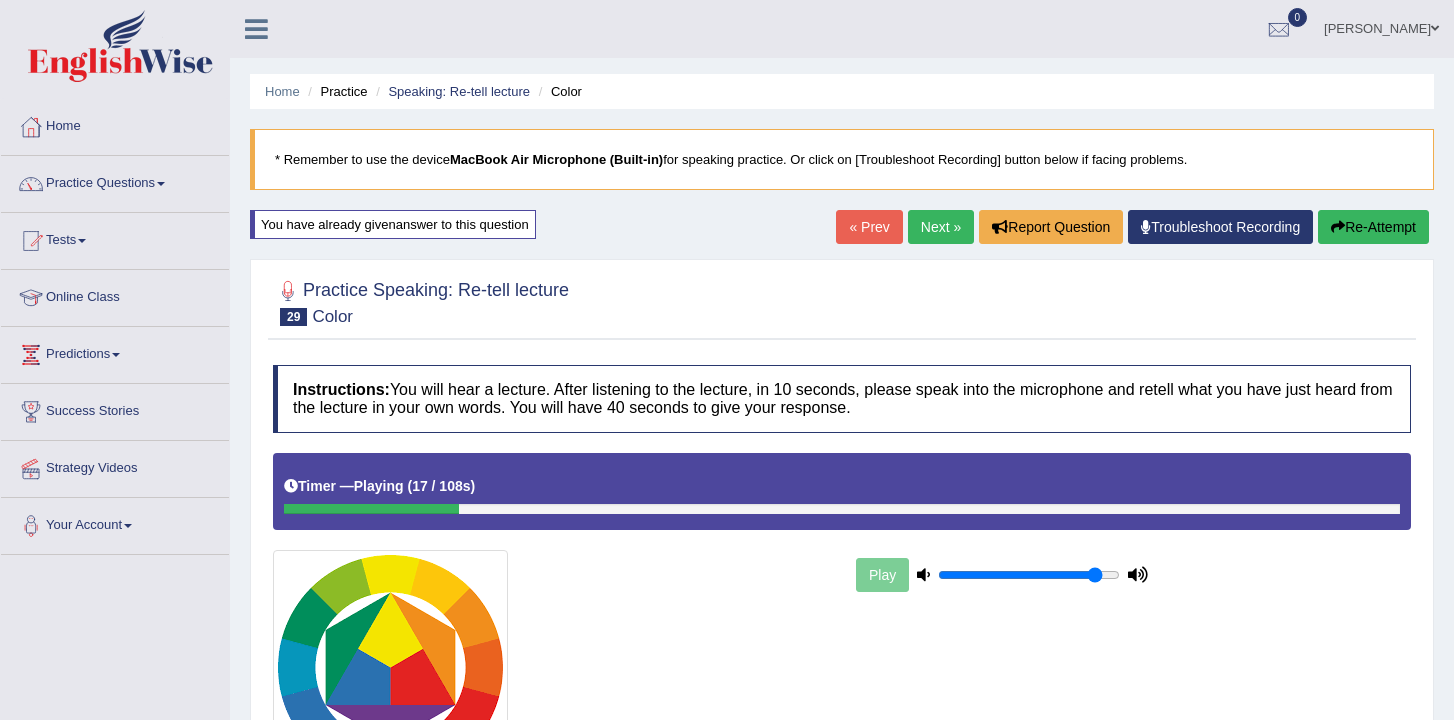 click on "Next »" at bounding box center [941, 227] 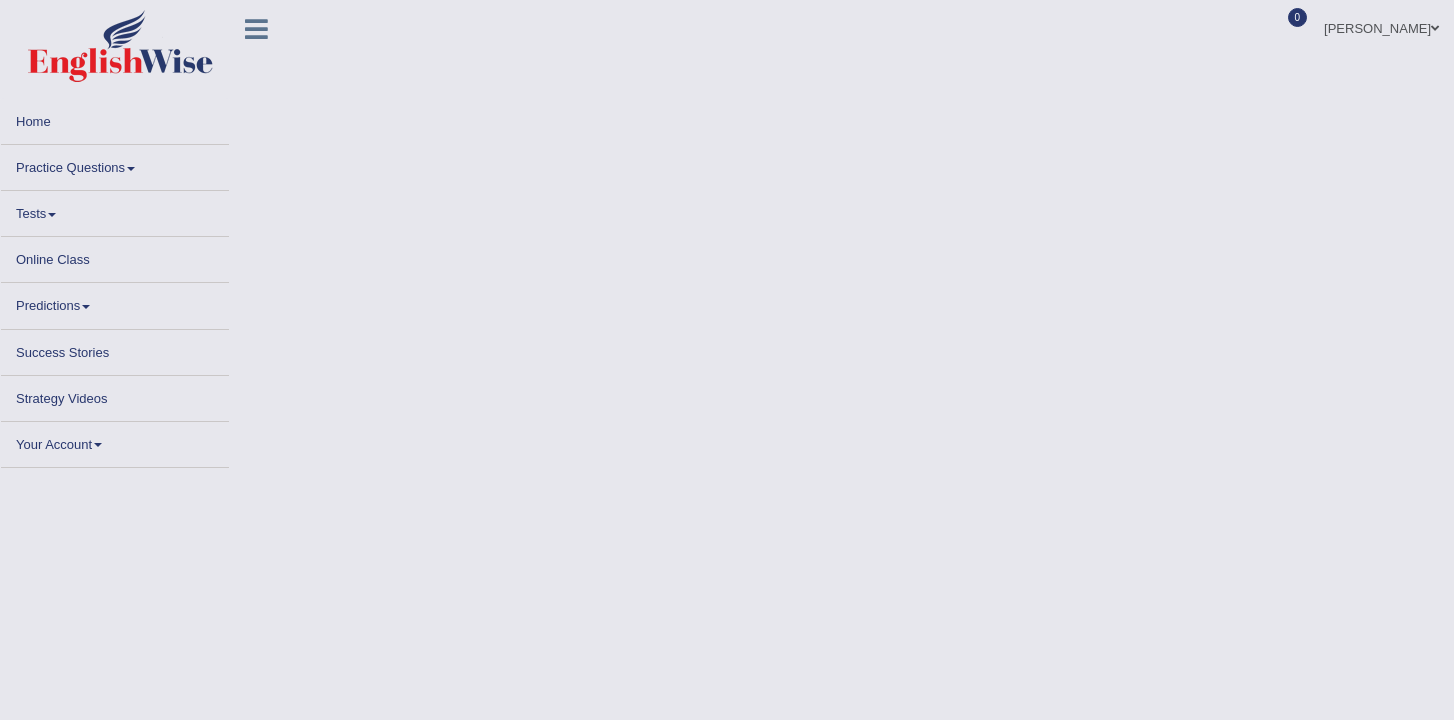 scroll, scrollTop: 0, scrollLeft: 0, axis: both 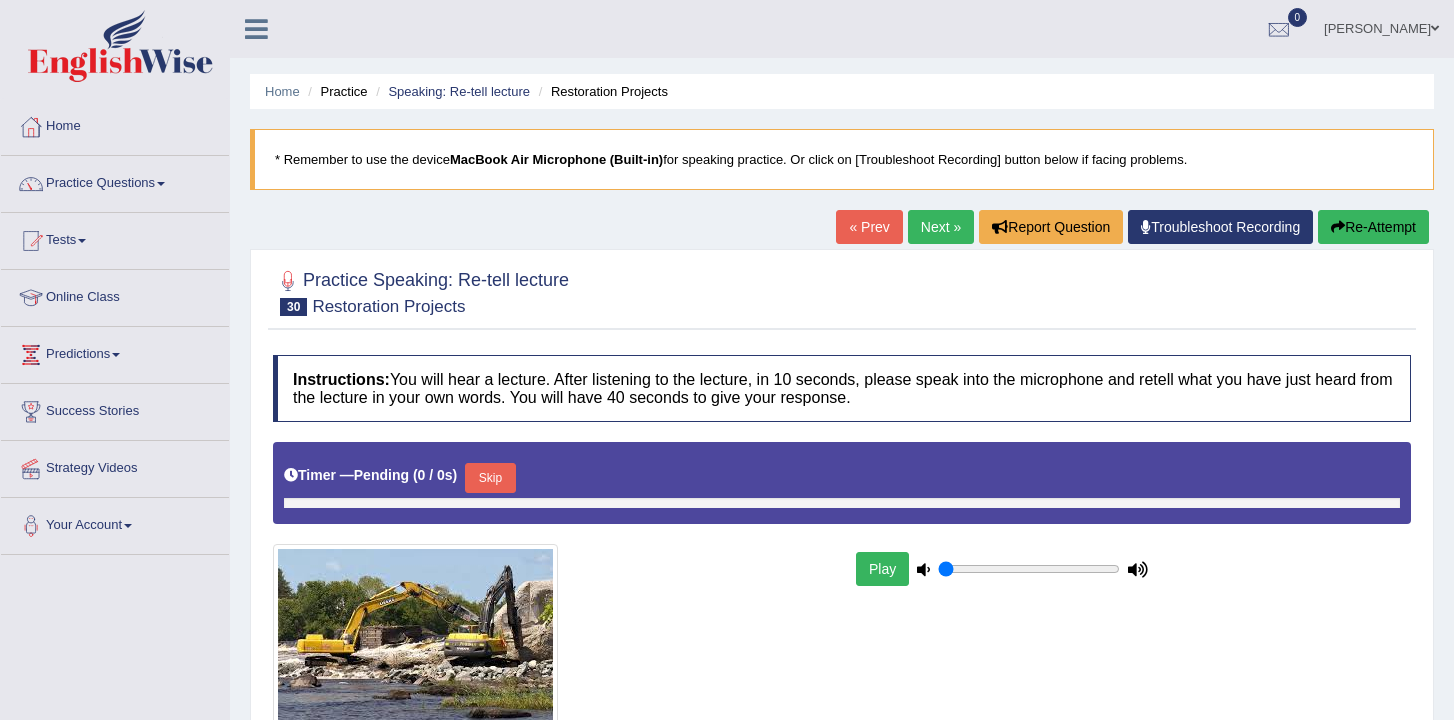 type on "0.9" 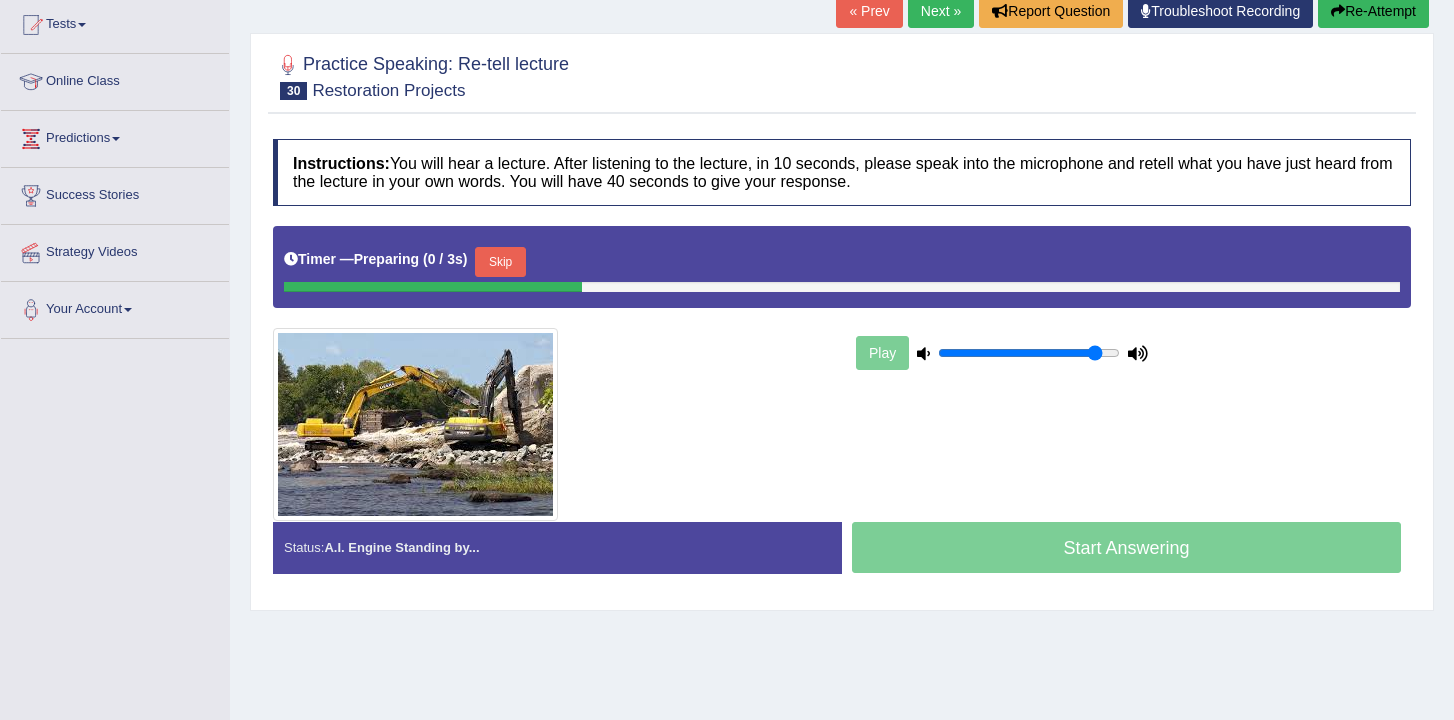 scroll, scrollTop: 221, scrollLeft: 0, axis: vertical 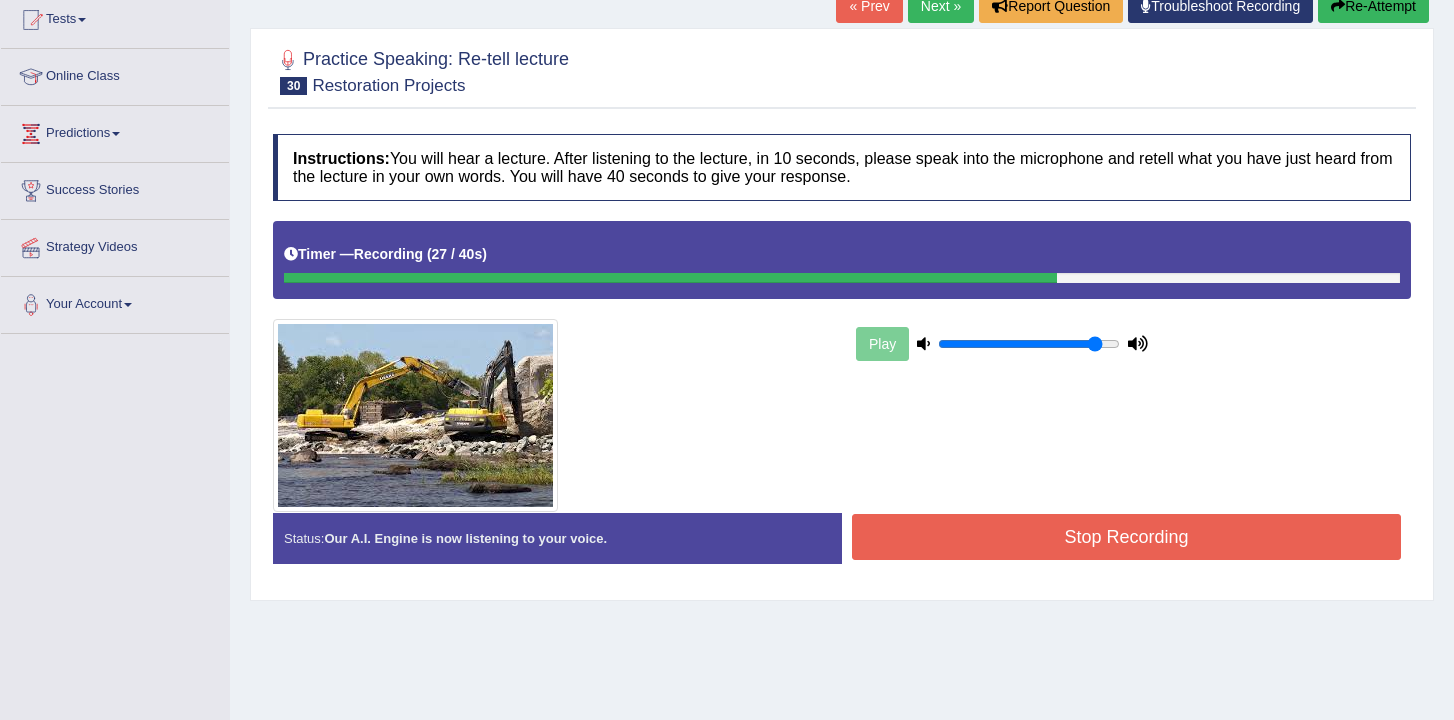 click on "Stop Recording" at bounding box center [1126, 537] 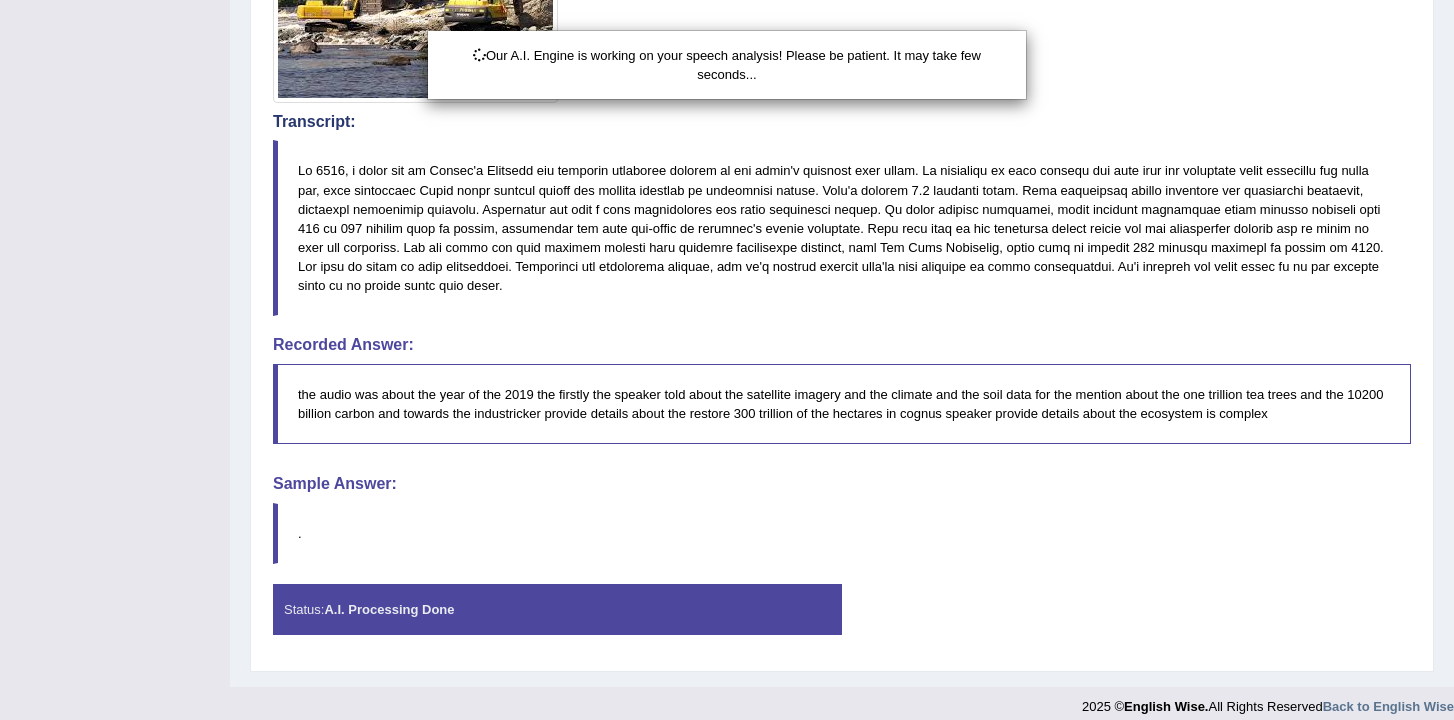 scroll, scrollTop: 647, scrollLeft: 0, axis: vertical 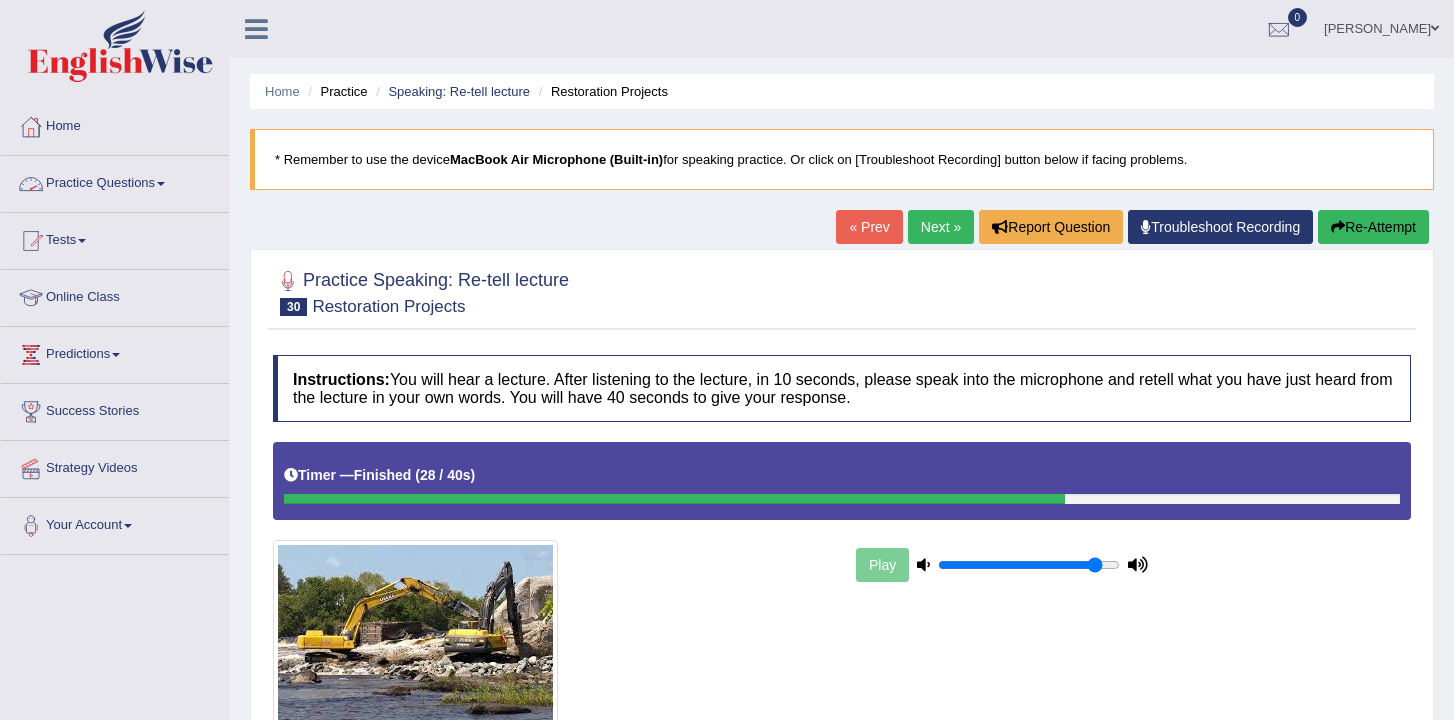 click on "Practice Questions" at bounding box center [115, 181] 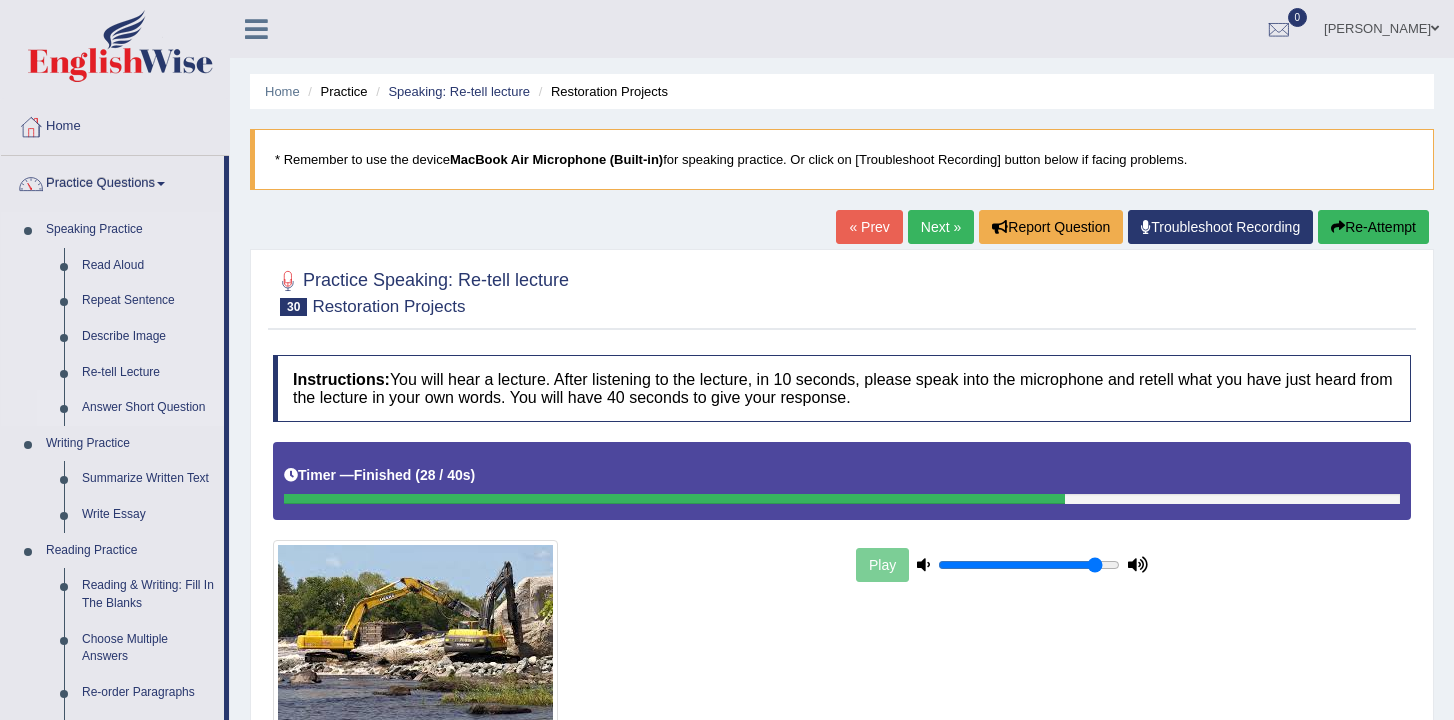 click on "Answer Short Question" at bounding box center [148, 408] 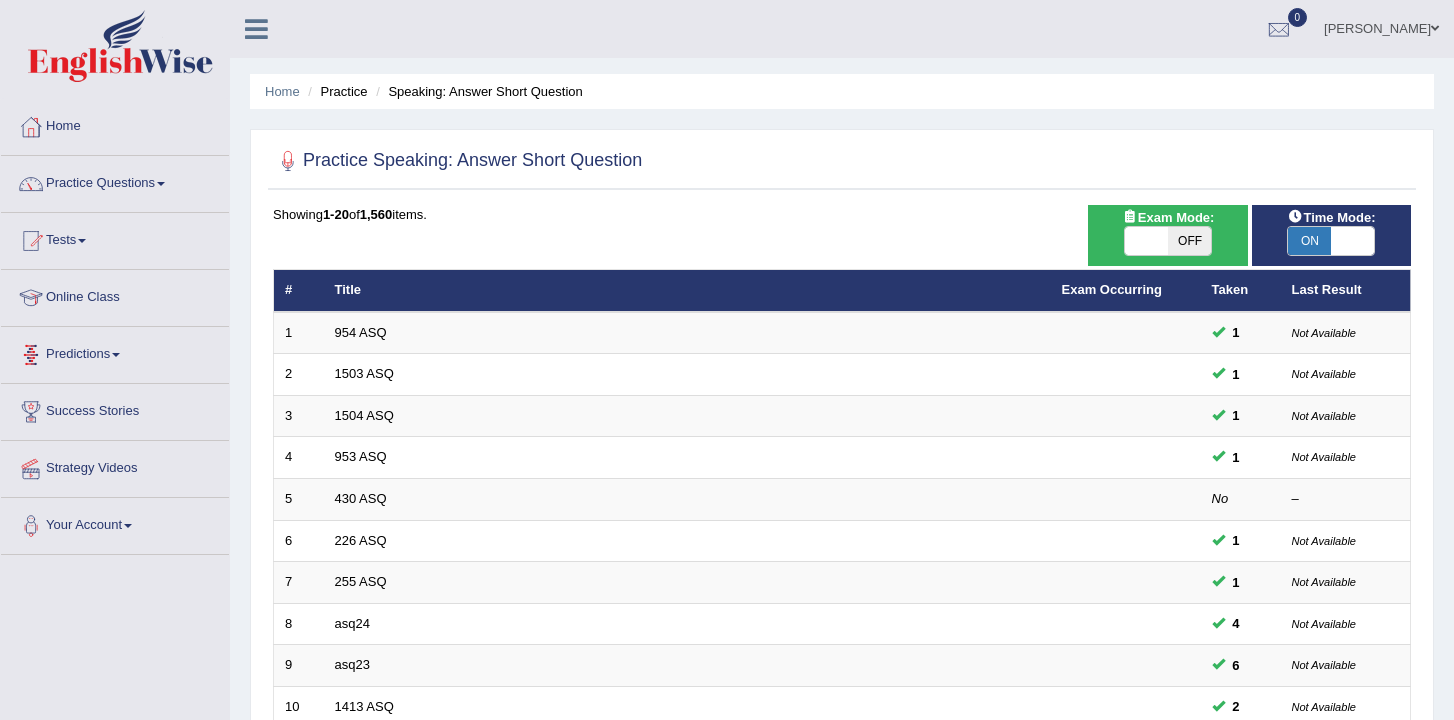 scroll, scrollTop: 0, scrollLeft: 0, axis: both 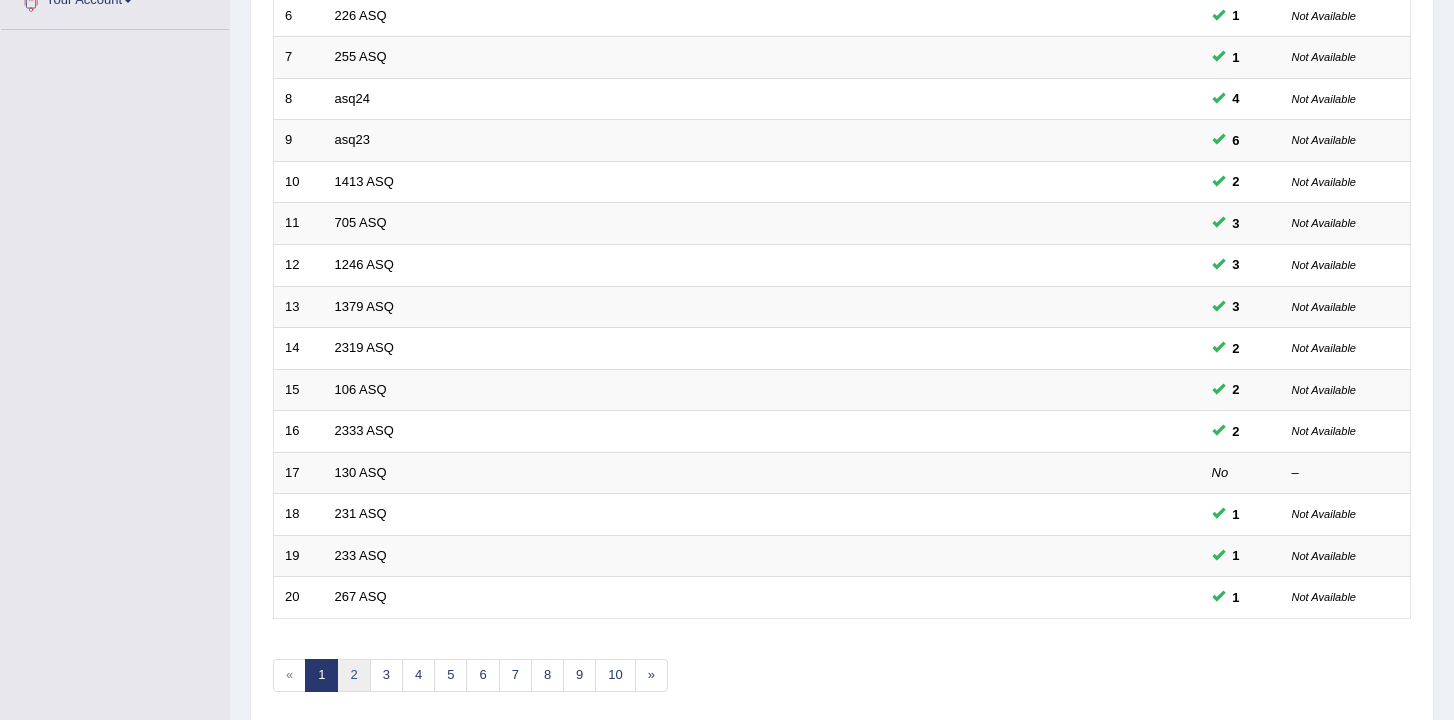 click on "2" at bounding box center (353, 675) 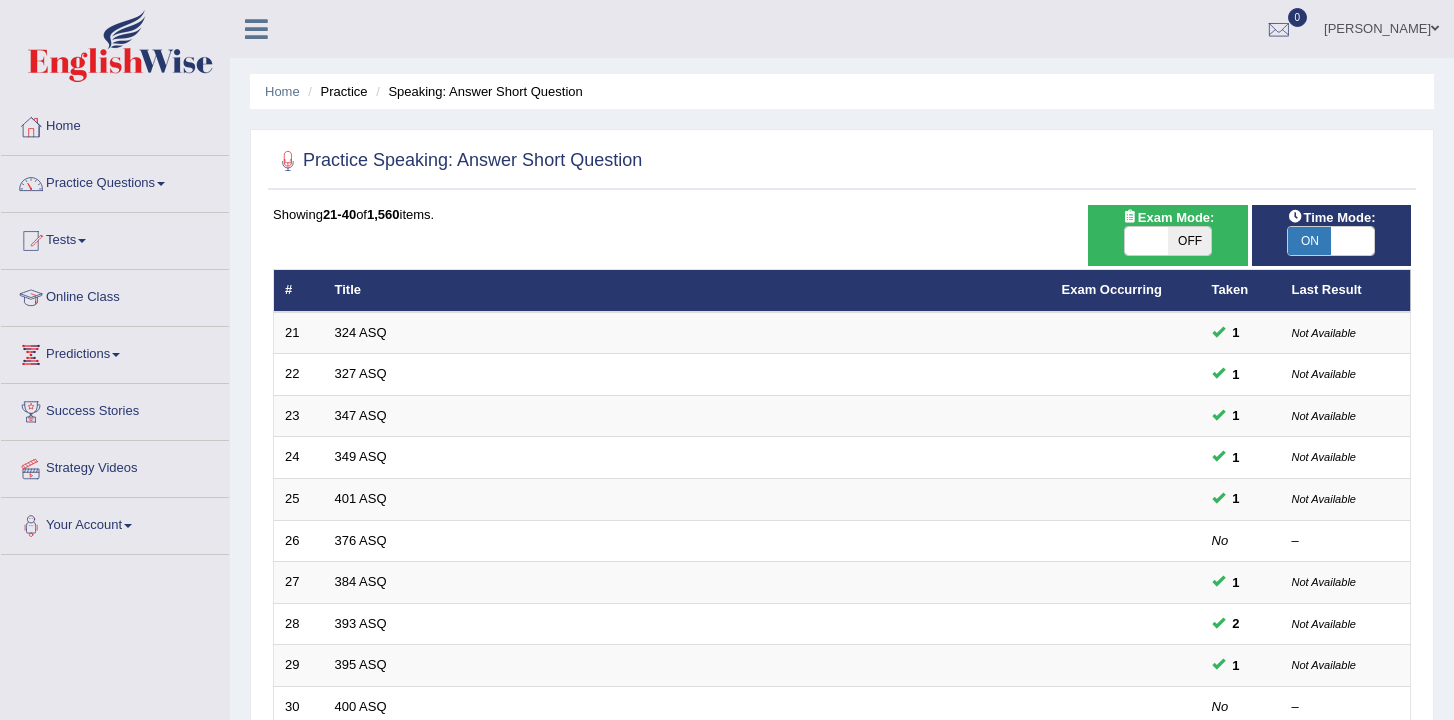 scroll, scrollTop: 0, scrollLeft: 0, axis: both 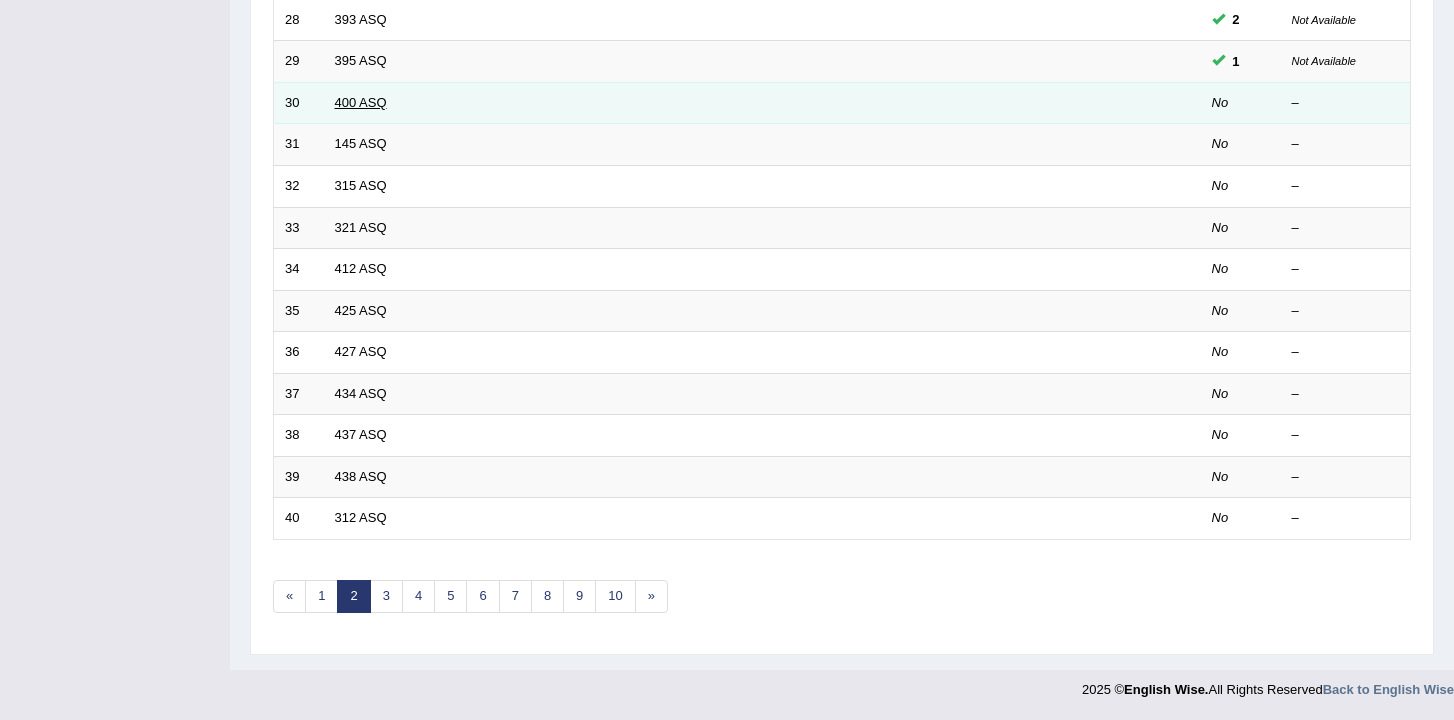 click on "400 ASQ" at bounding box center (361, 102) 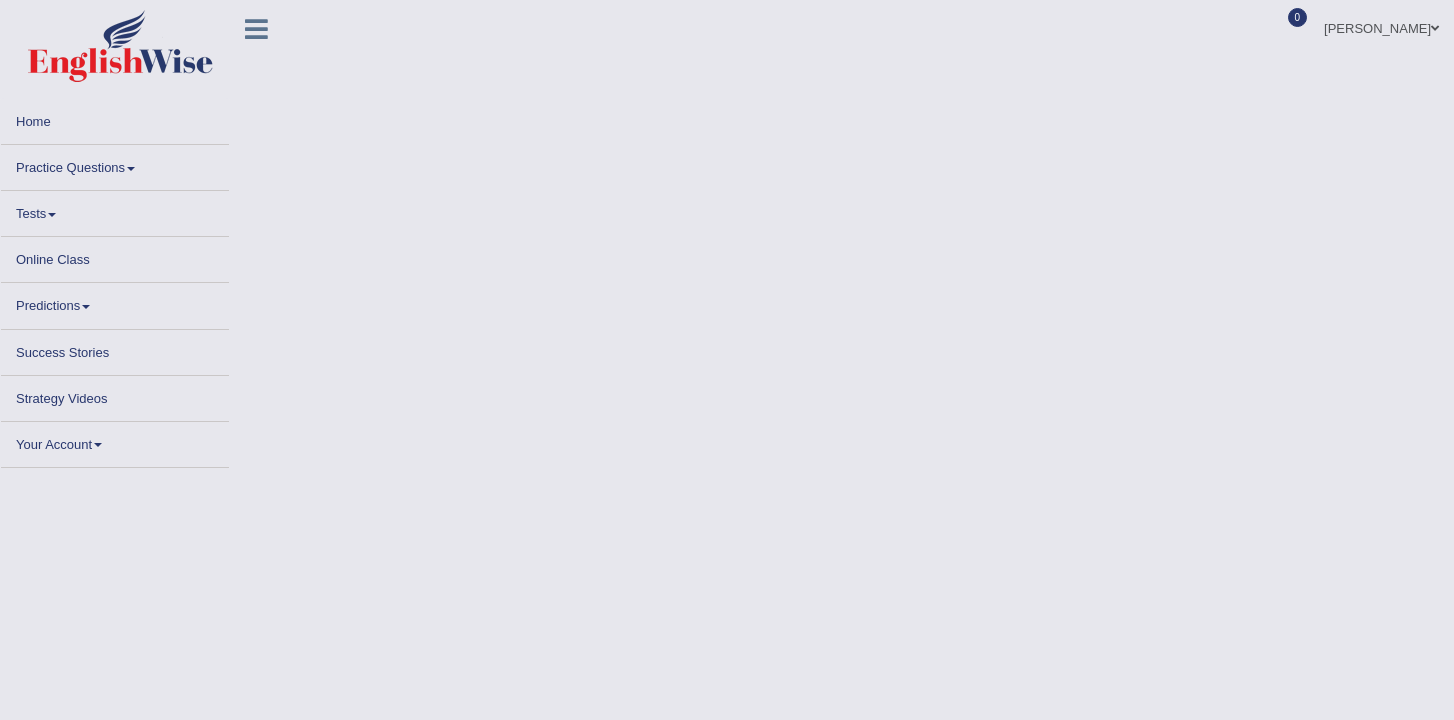 scroll, scrollTop: 0, scrollLeft: 0, axis: both 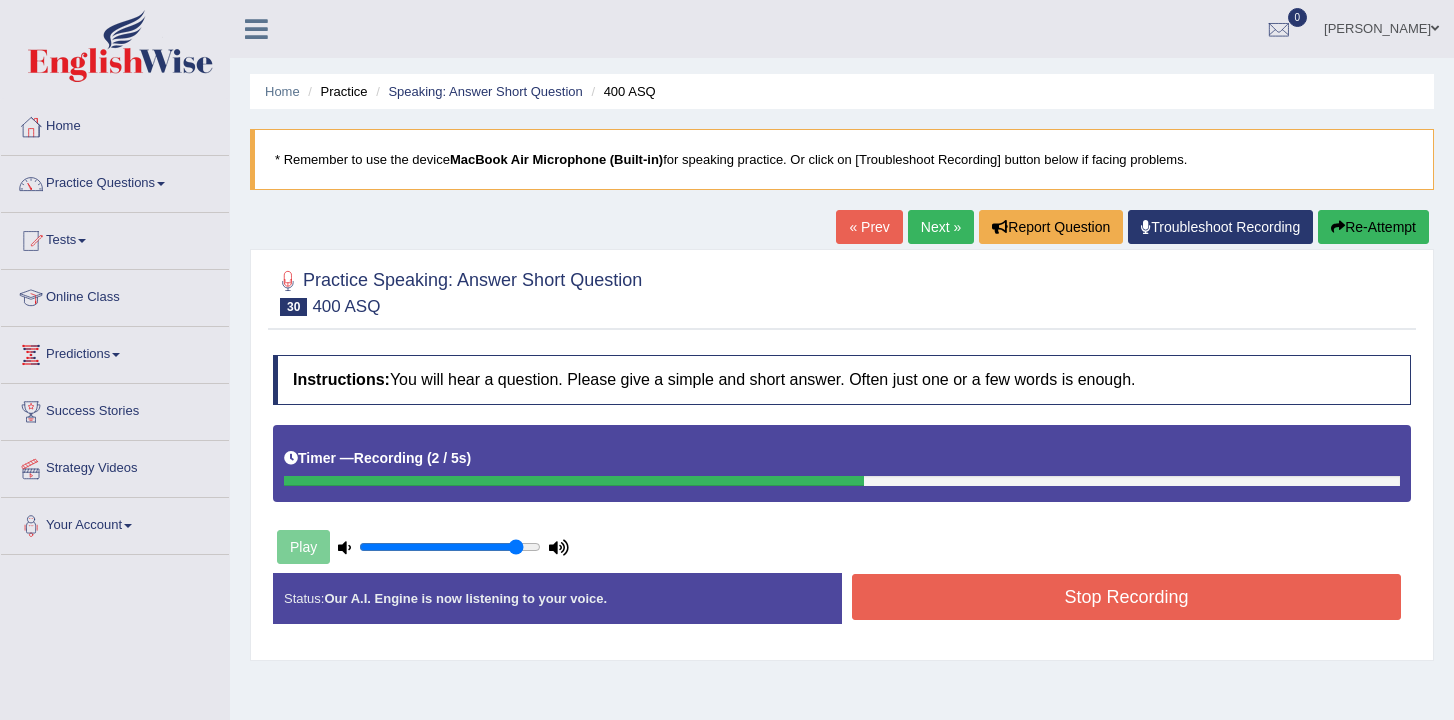 click on "Stop Recording" at bounding box center (1126, 597) 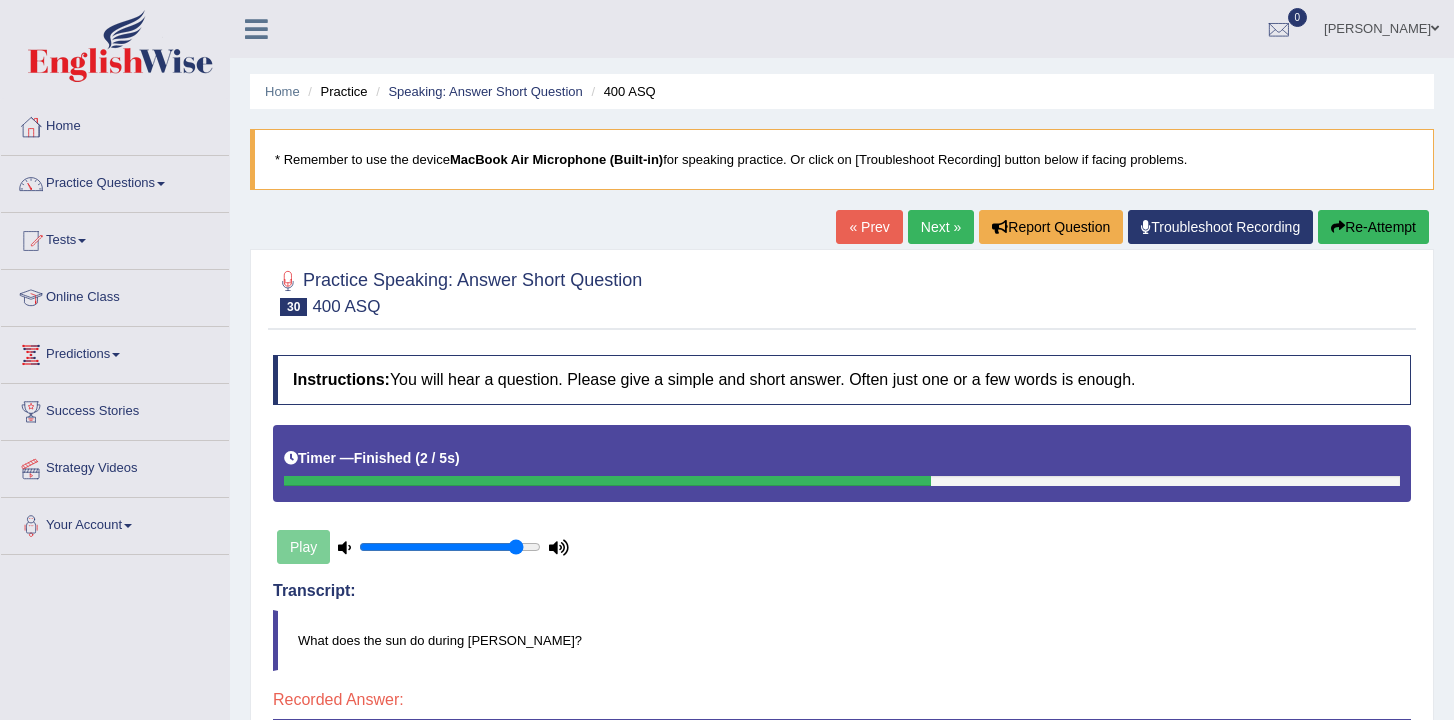 click on "Next »" at bounding box center (941, 227) 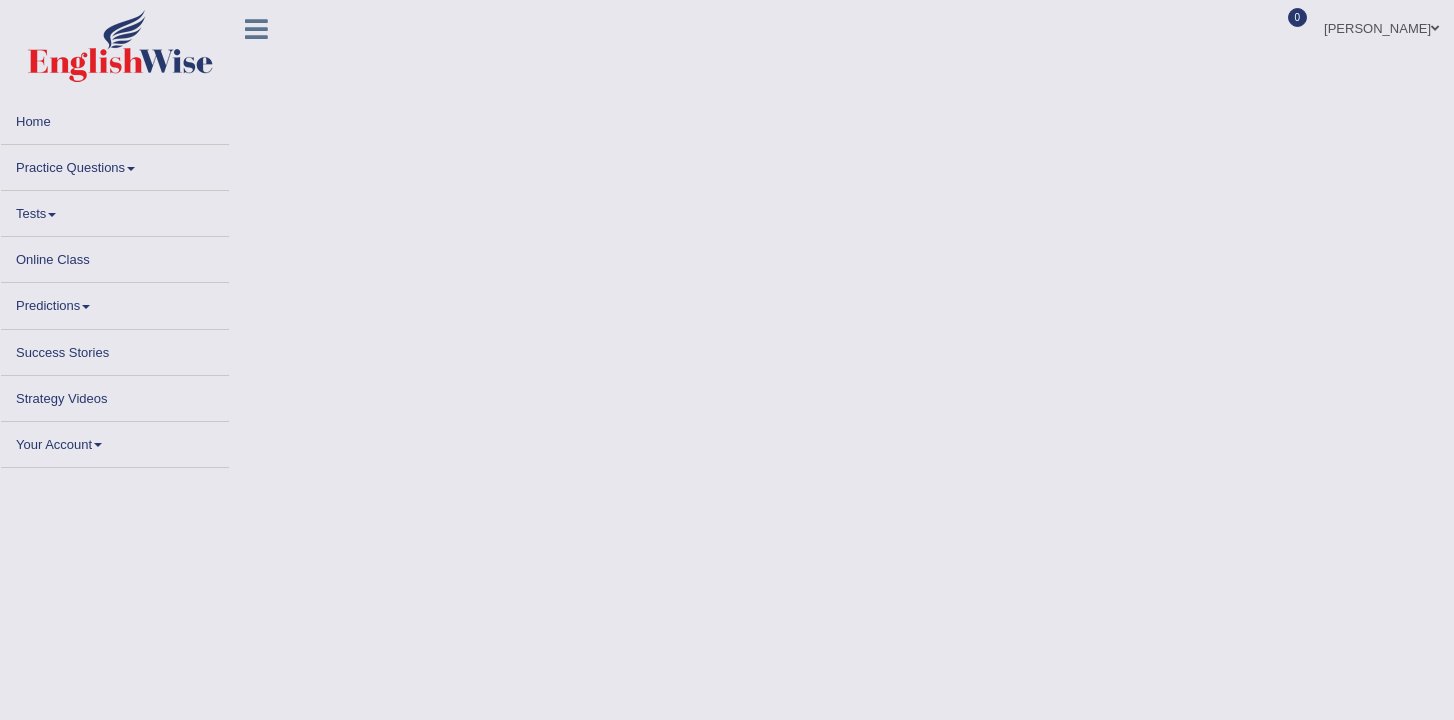 scroll, scrollTop: 0, scrollLeft: 0, axis: both 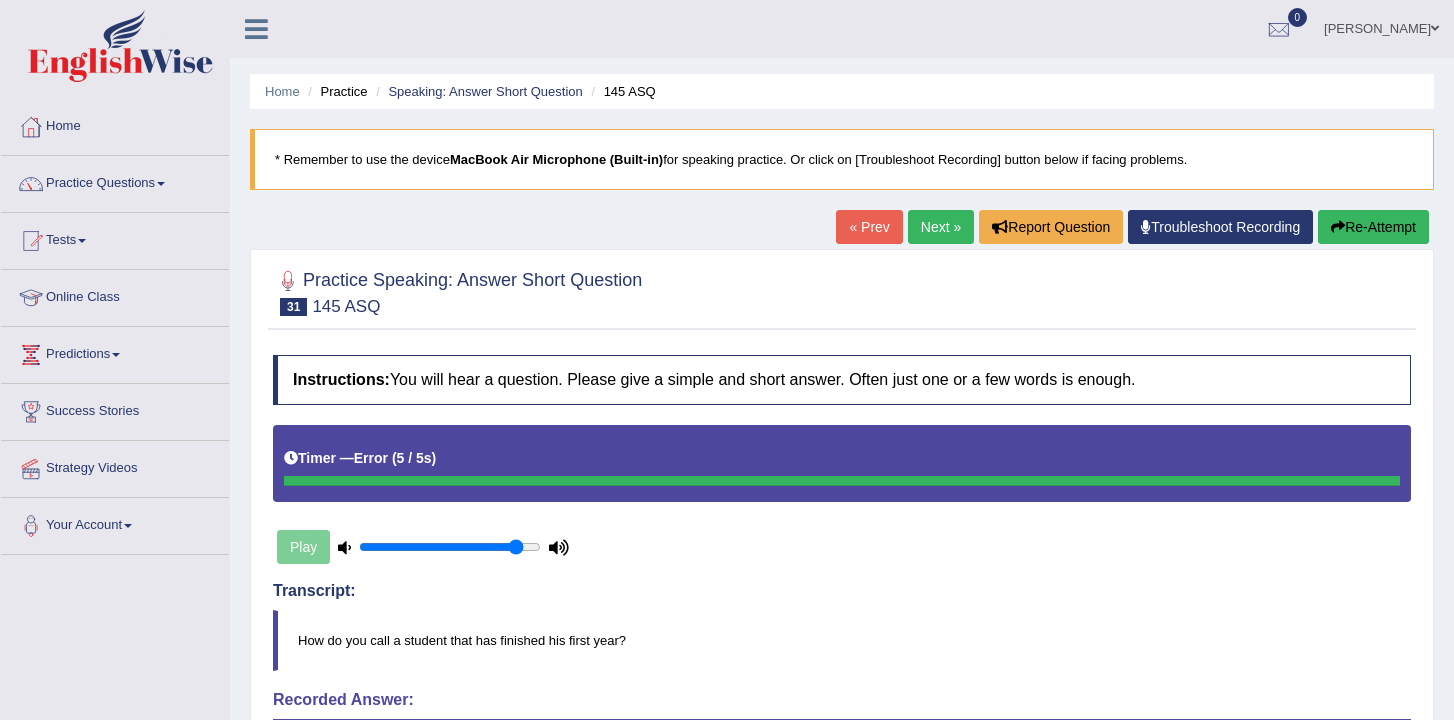 click on "Next »" at bounding box center (941, 227) 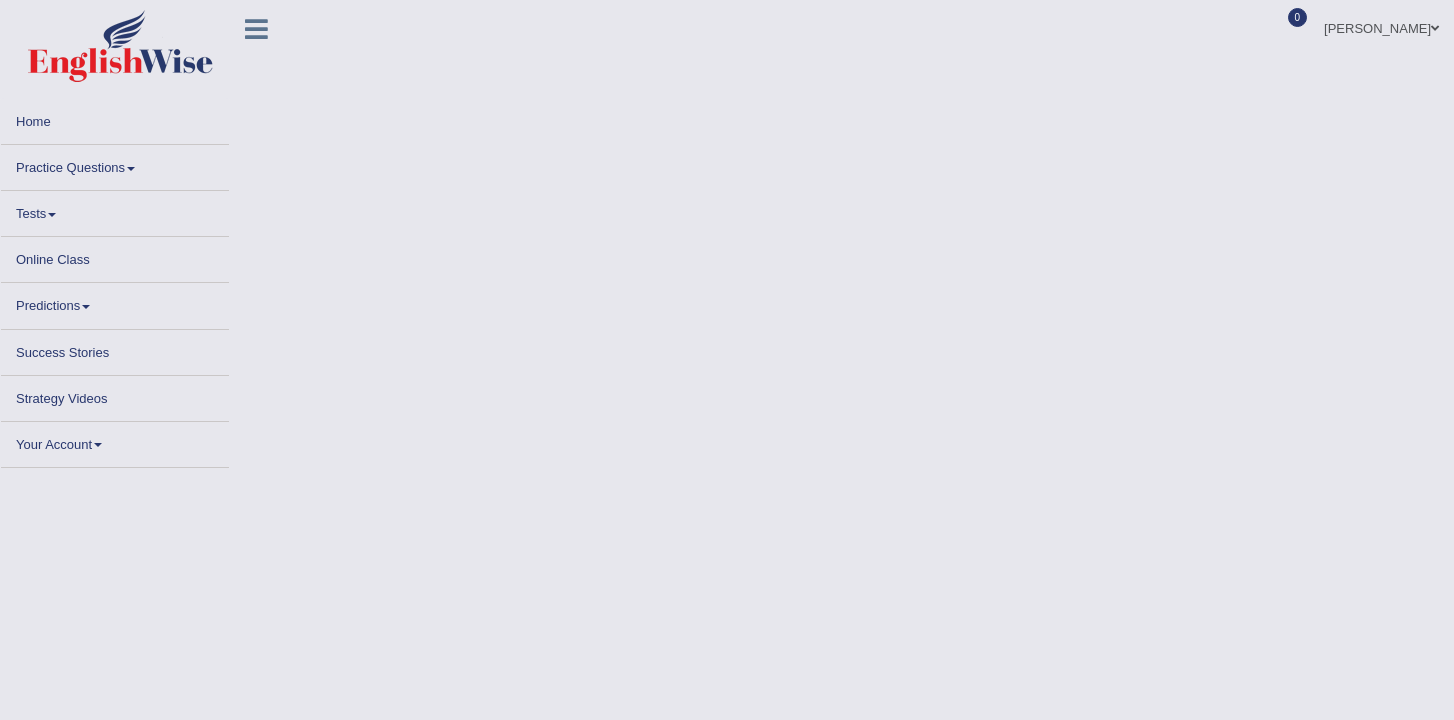 scroll, scrollTop: 0, scrollLeft: 0, axis: both 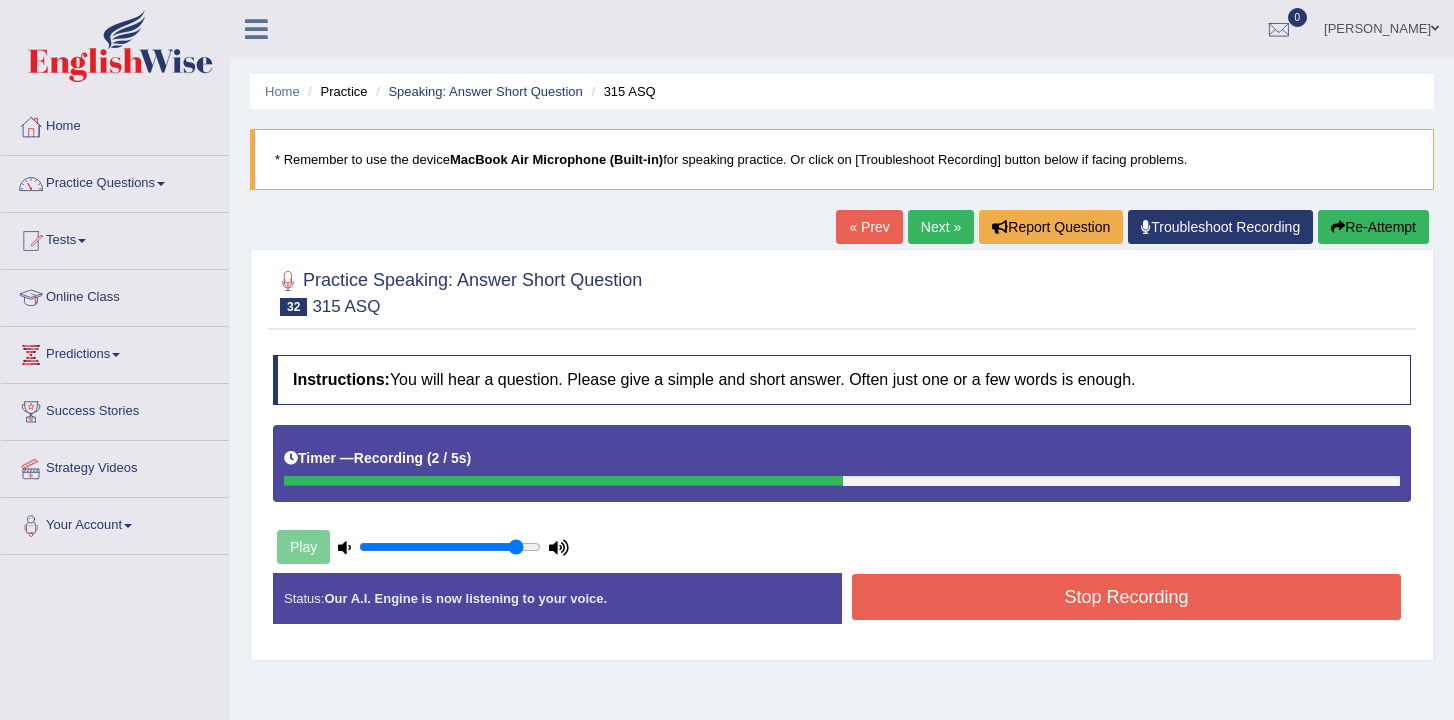 click on "Stop Recording" at bounding box center (1126, 597) 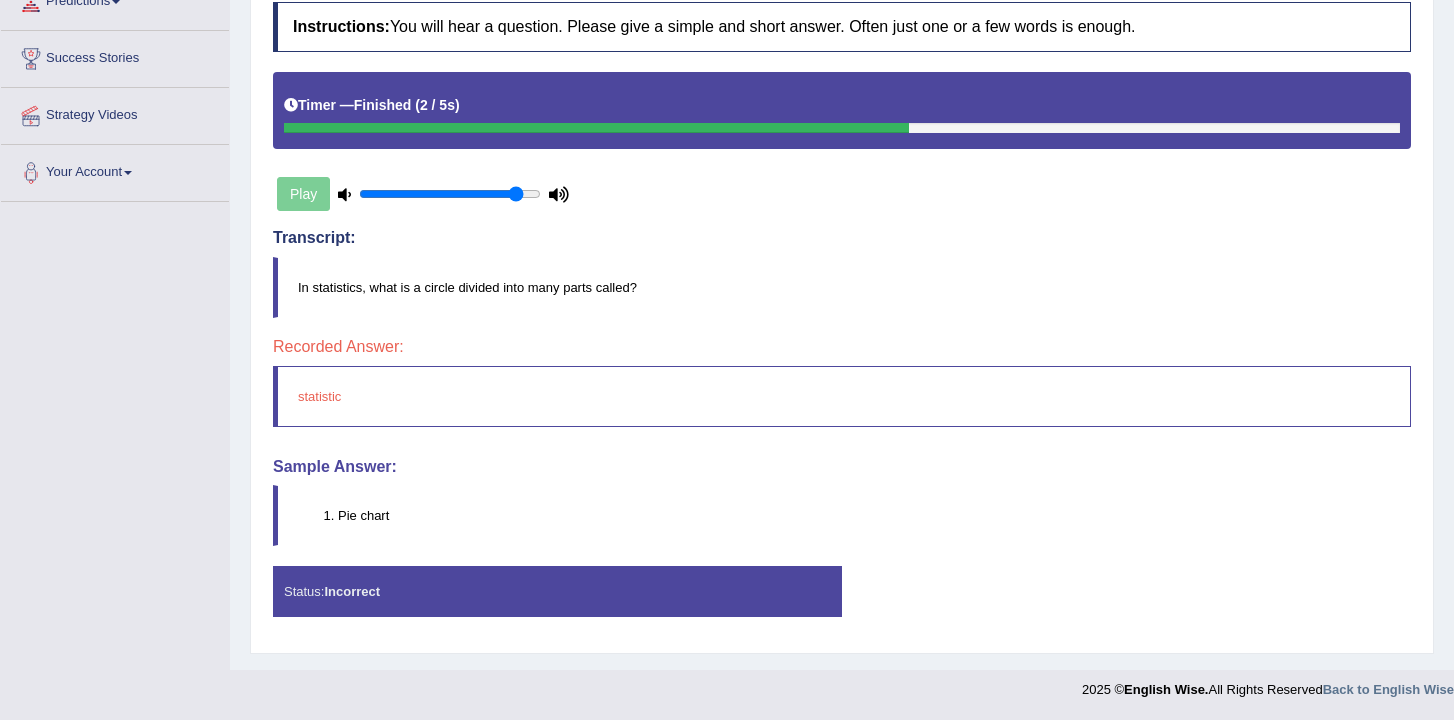 scroll, scrollTop: 0, scrollLeft: 0, axis: both 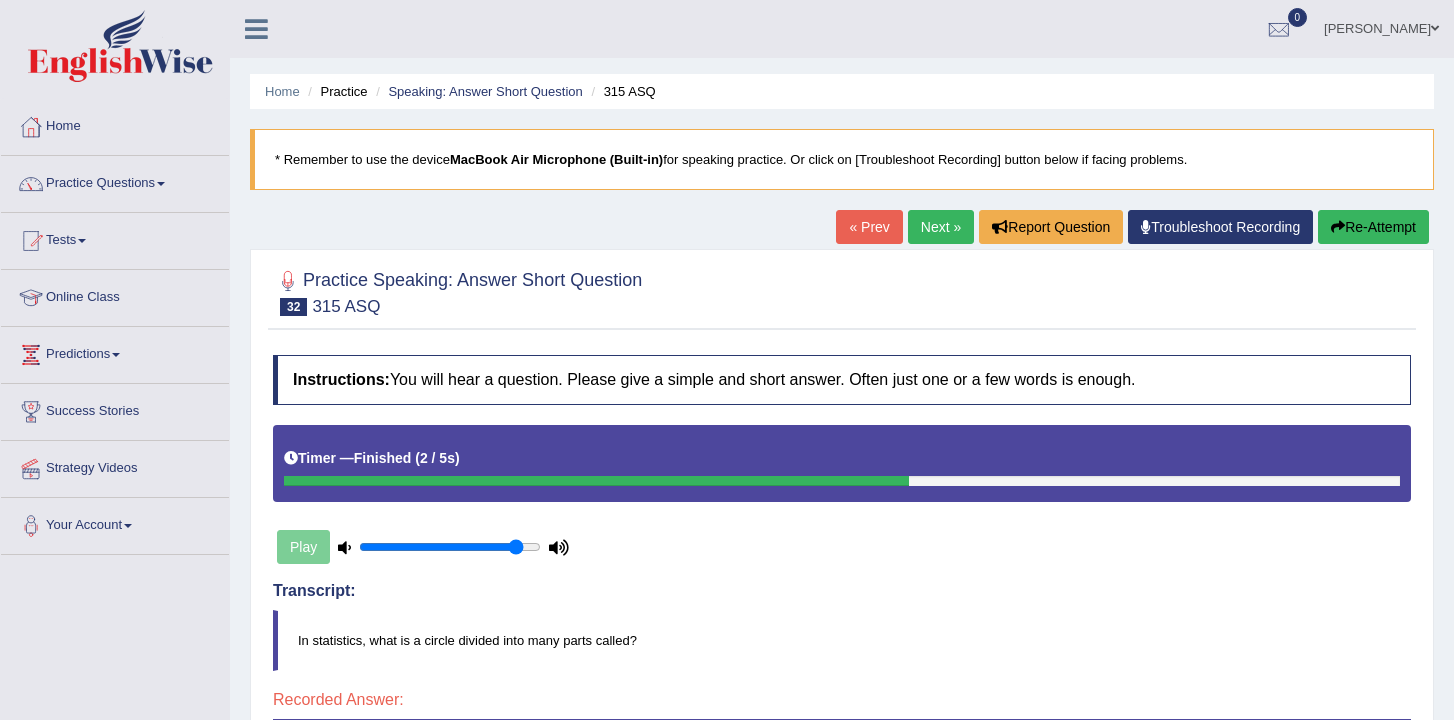 click on "Next »" at bounding box center [941, 227] 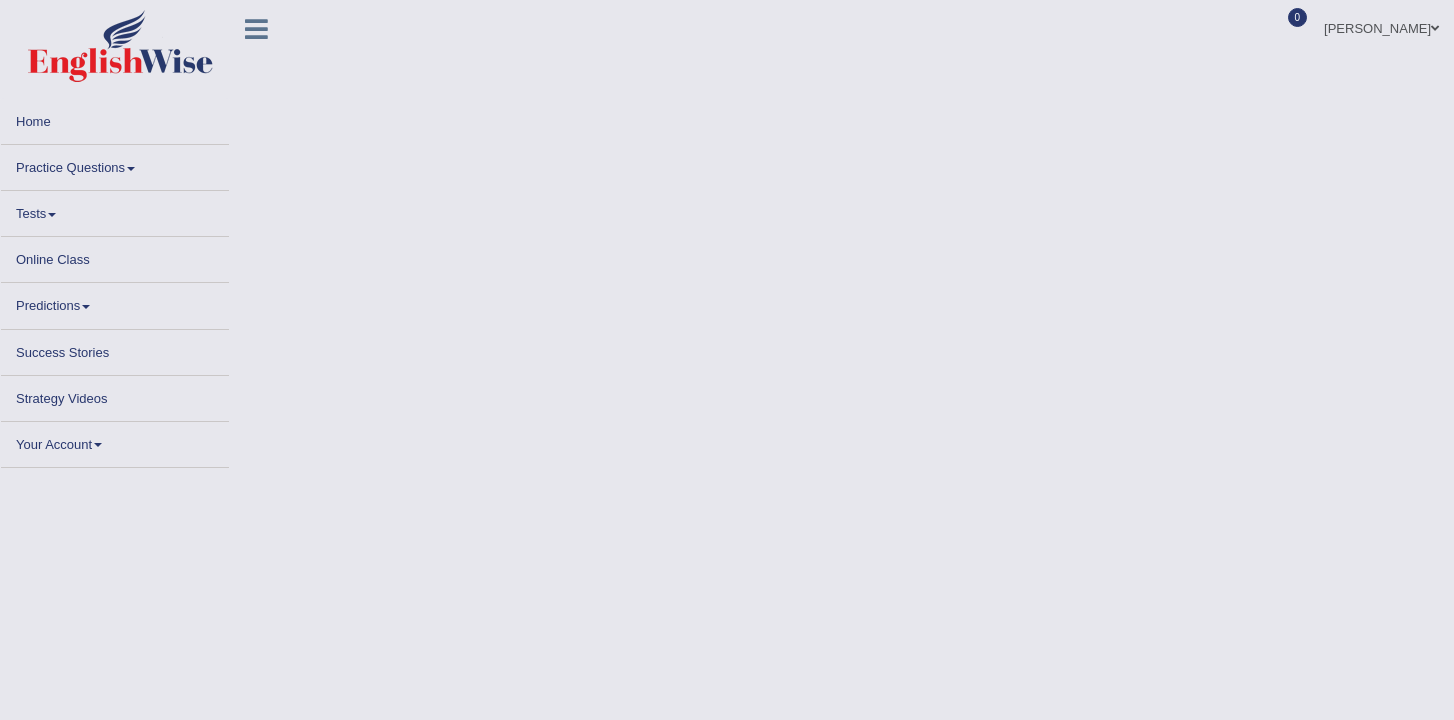 scroll, scrollTop: 0, scrollLeft: 0, axis: both 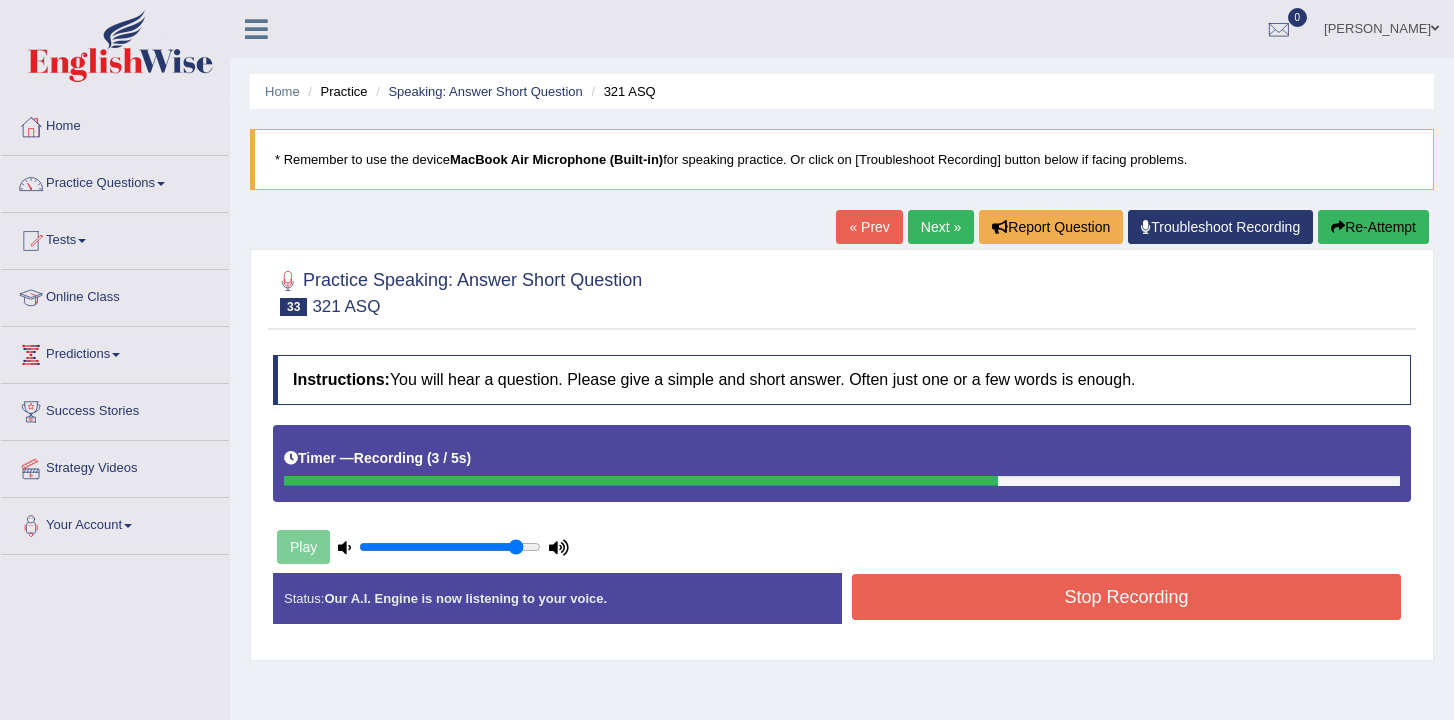 click on "Stop Recording" at bounding box center (1126, 597) 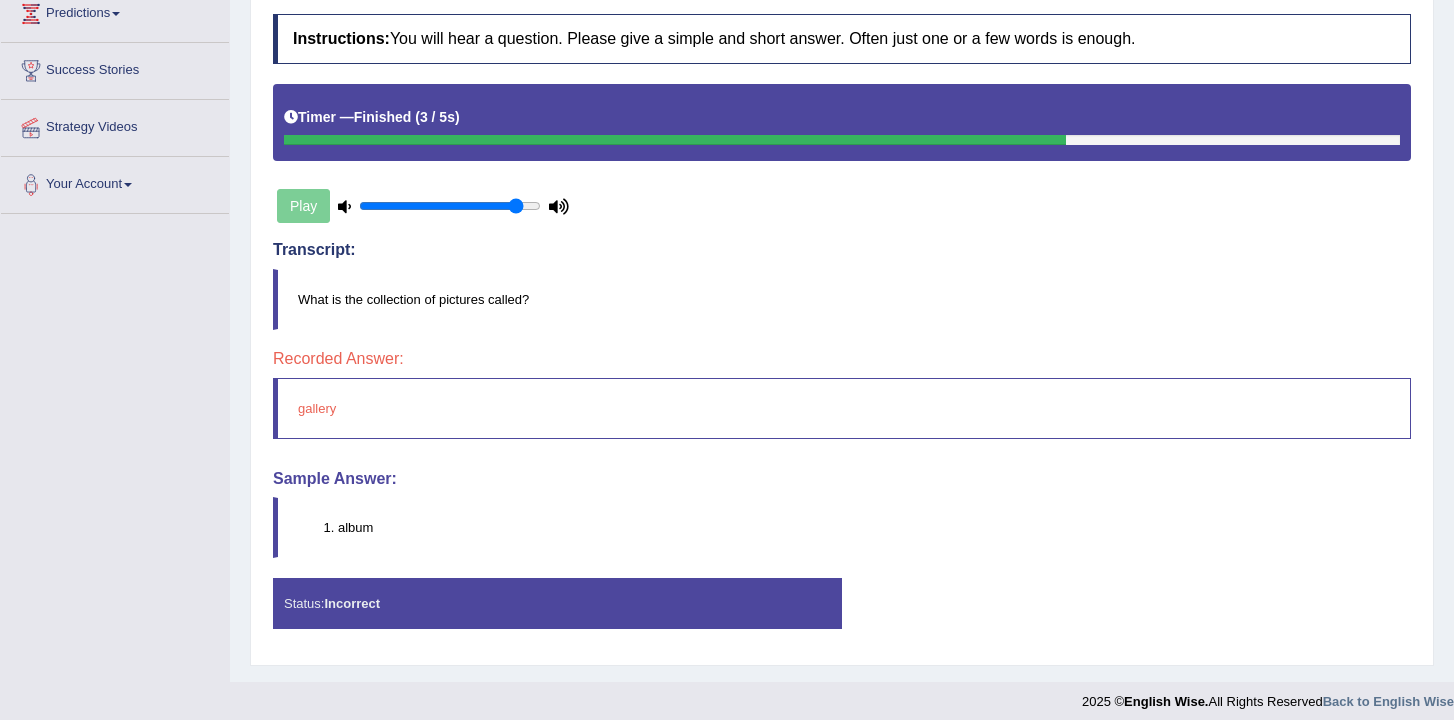 scroll, scrollTop: 353, scrollLeft: 0, axis: vertical 